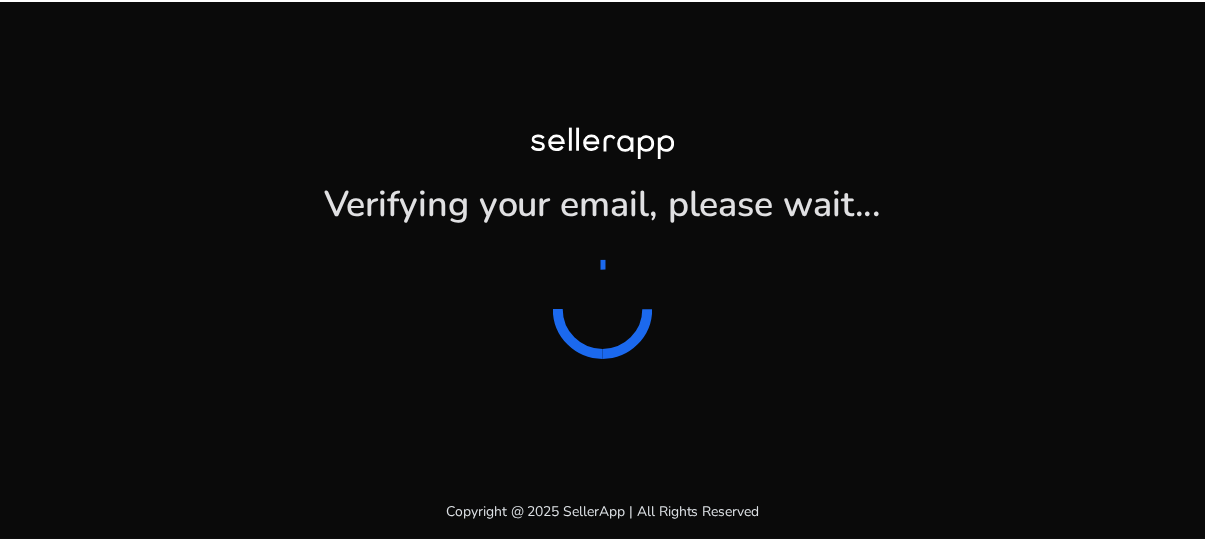 scroll, scrollTop: 0, scrollLeft: 0, axis: both 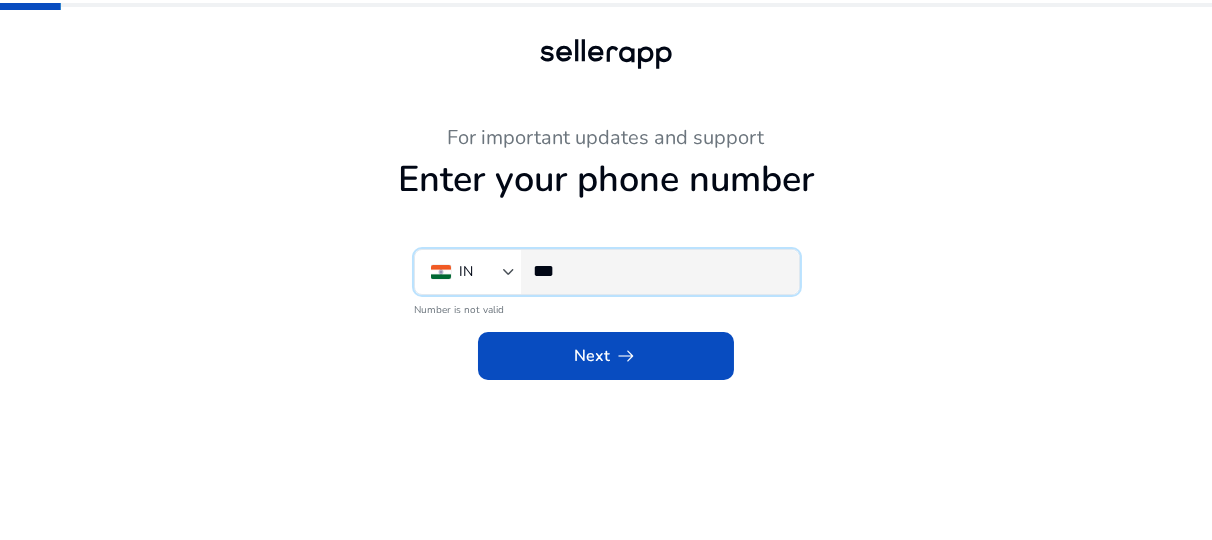 click on "***" at bounding box center [658, 271] 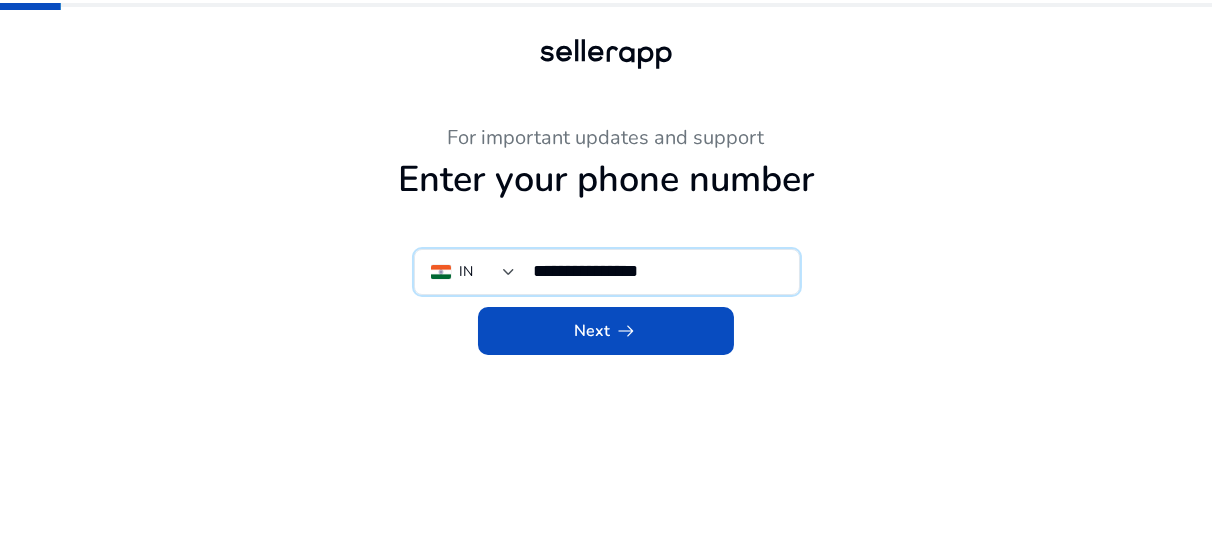 type on "**********" 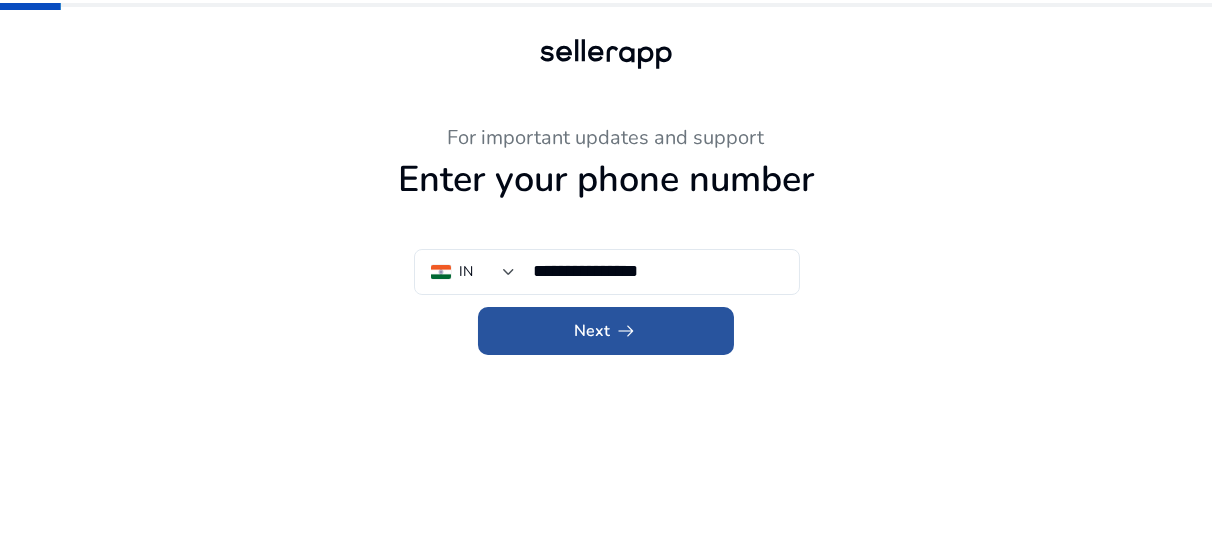 click on "Next   arrow_right_alt" 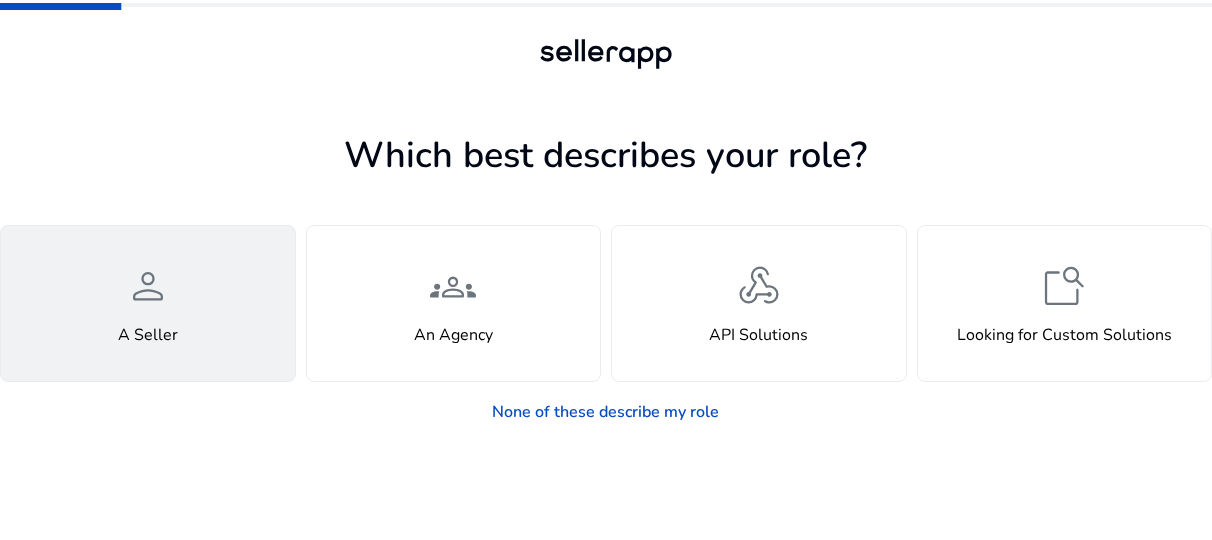 click on "person" 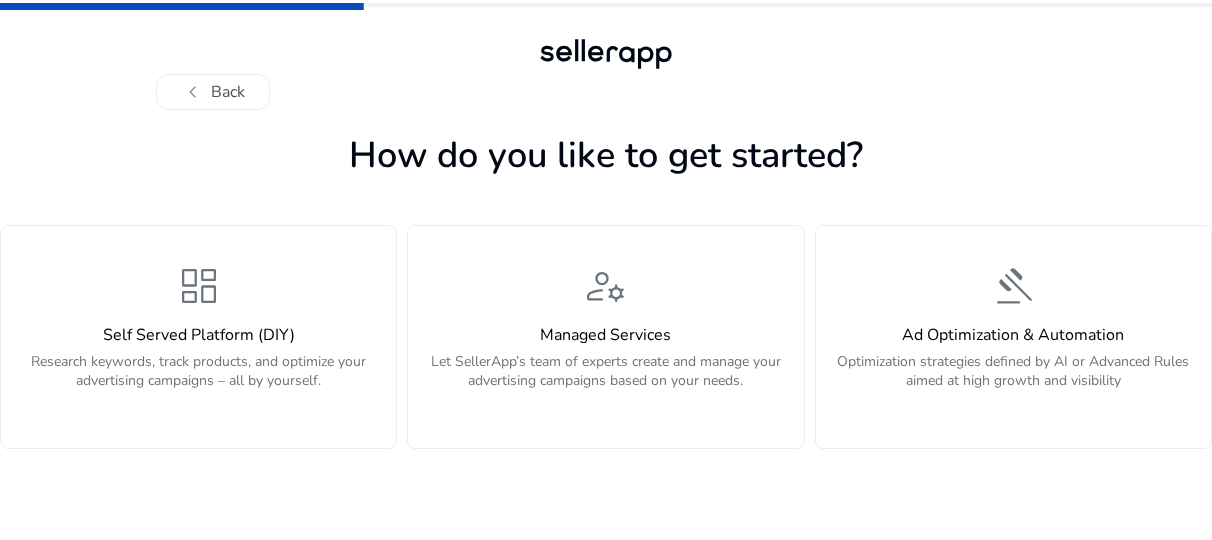 click on "chevron_left   Back  How do you like to get started?  dashboard  Self Served Platform (DIY)  Research keywords, track products, and optimize your advertising campaigns – all by yourself.   manage_accounts  Managed Services  Let SellerApp’s team of experts create and manage your advertising campaigns based on your needs.   gavel  Ad Optimization & Automation  Optimization strategies defined by AI or Advanced Rules aimed at high growth and visibility" at bounding box center [606, 270] 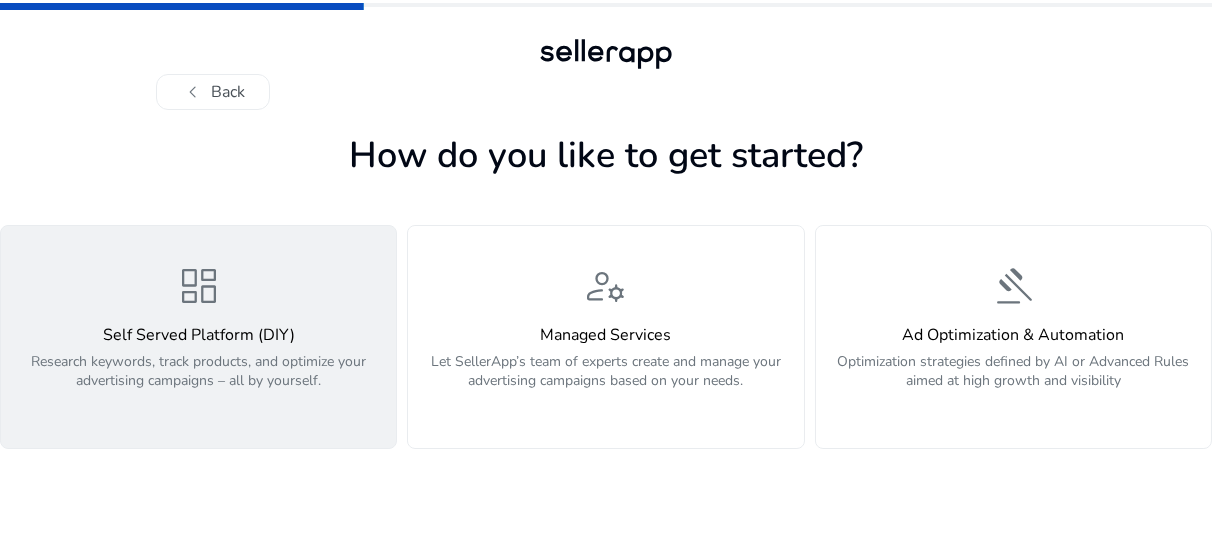 click on "Research keywords, track products, and optimize your advertising campaigns – all by yourself." 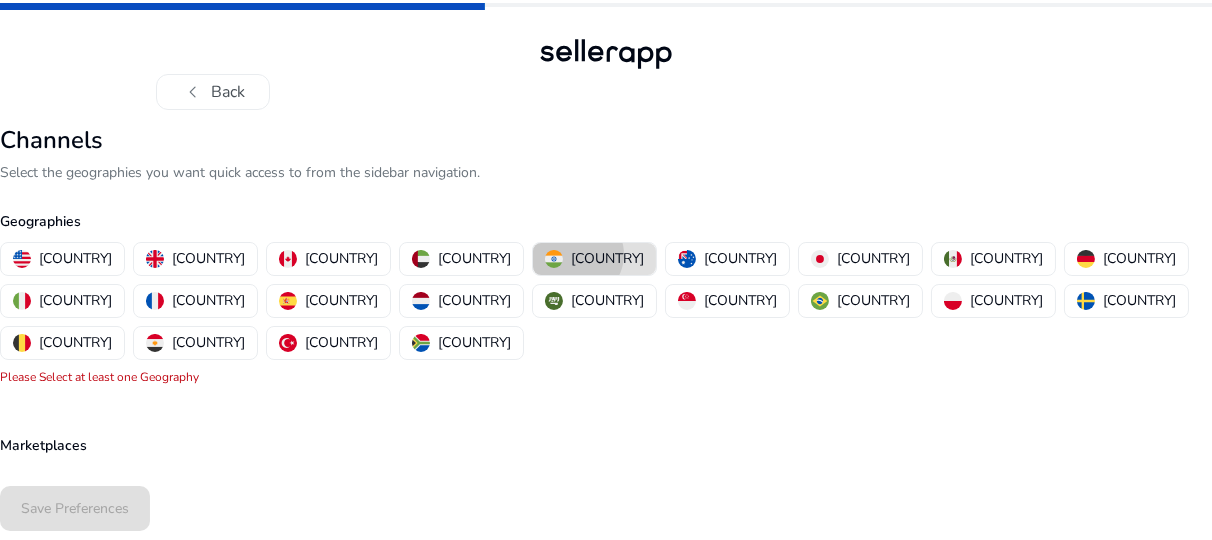 click on "[COUNTRY]" at bounding box center (607, 258) 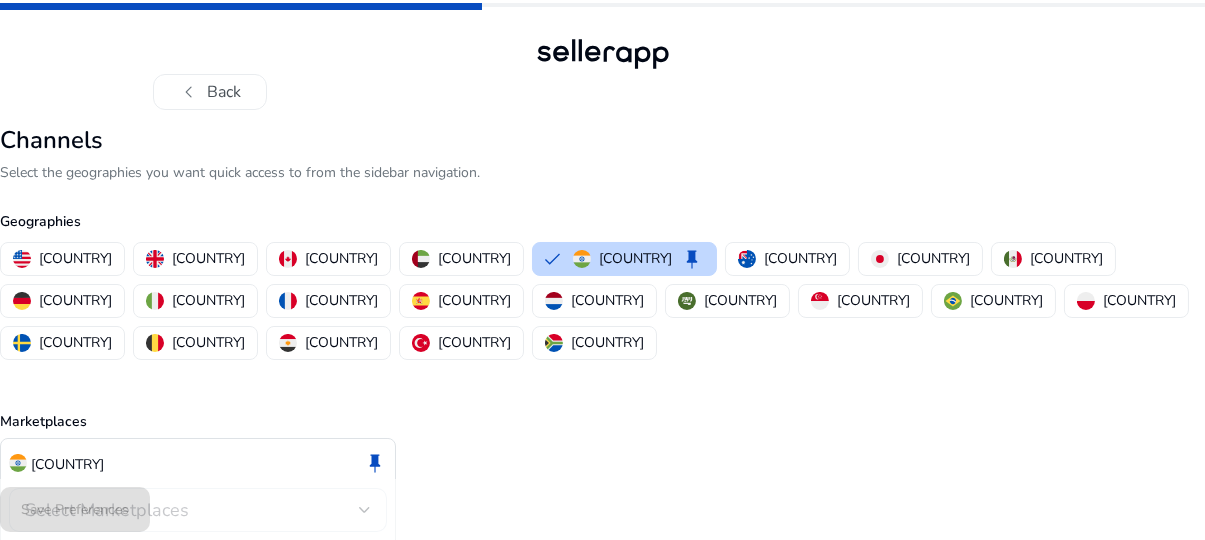 click on "Save Preferences" 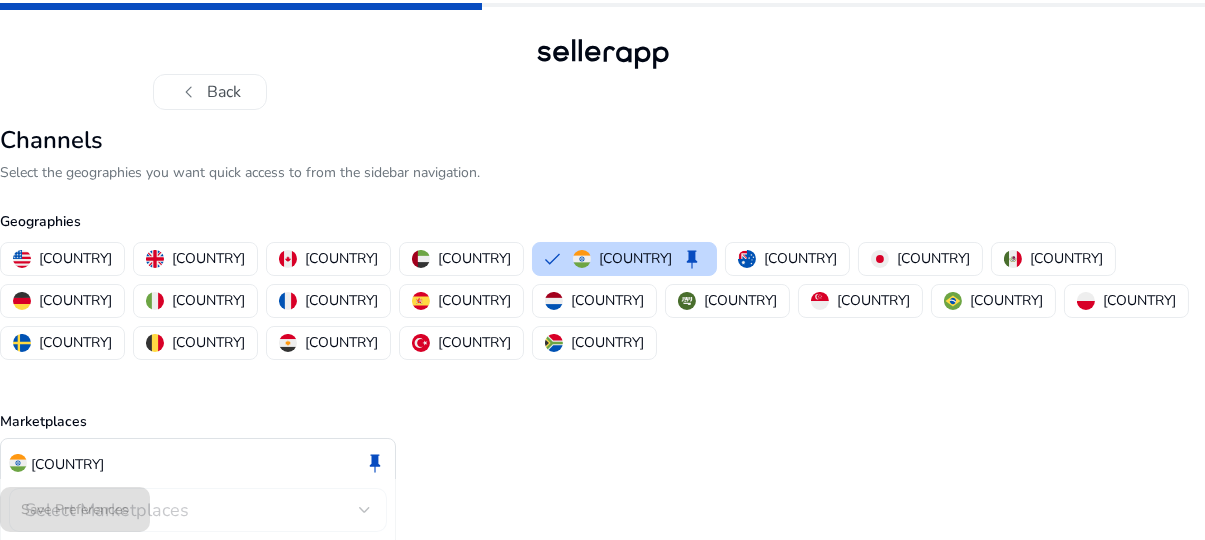 click on "Marketplaces" 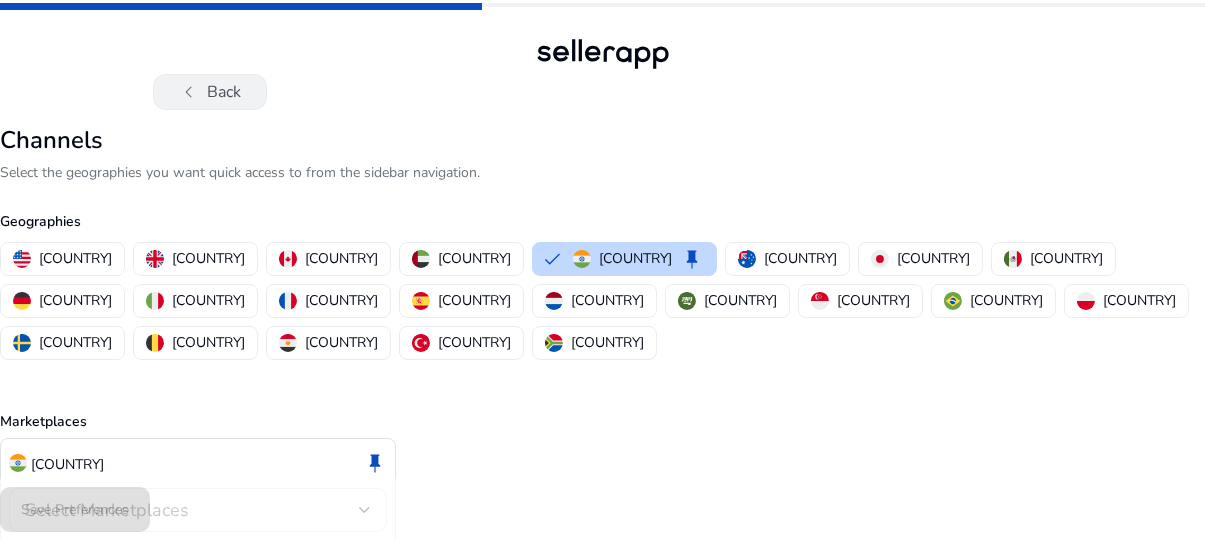 click on "chevron_left   Back" 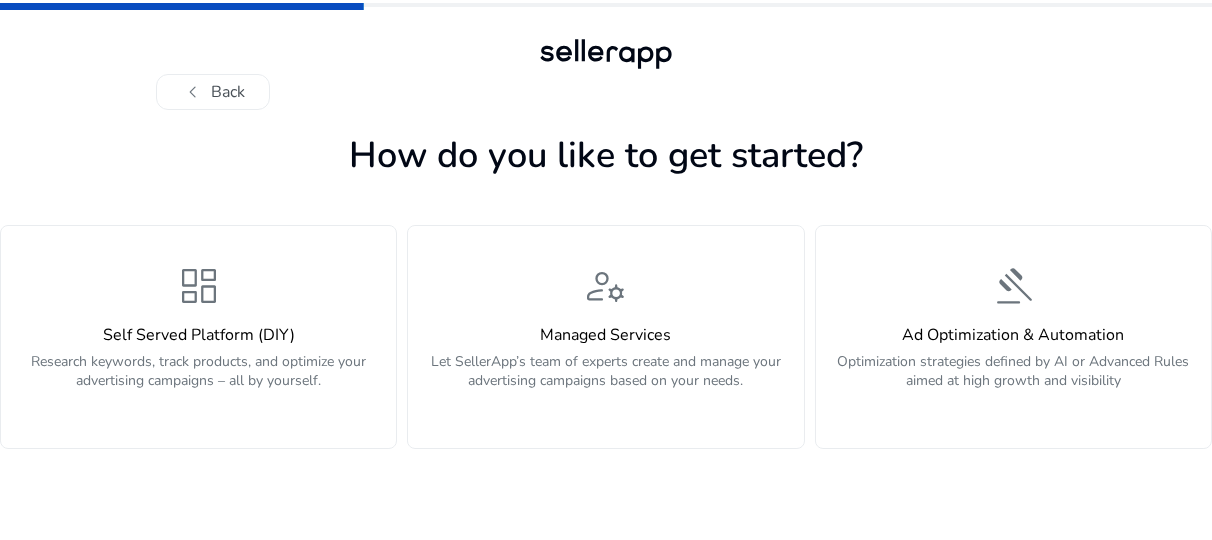 click on "chevron_left   Back" 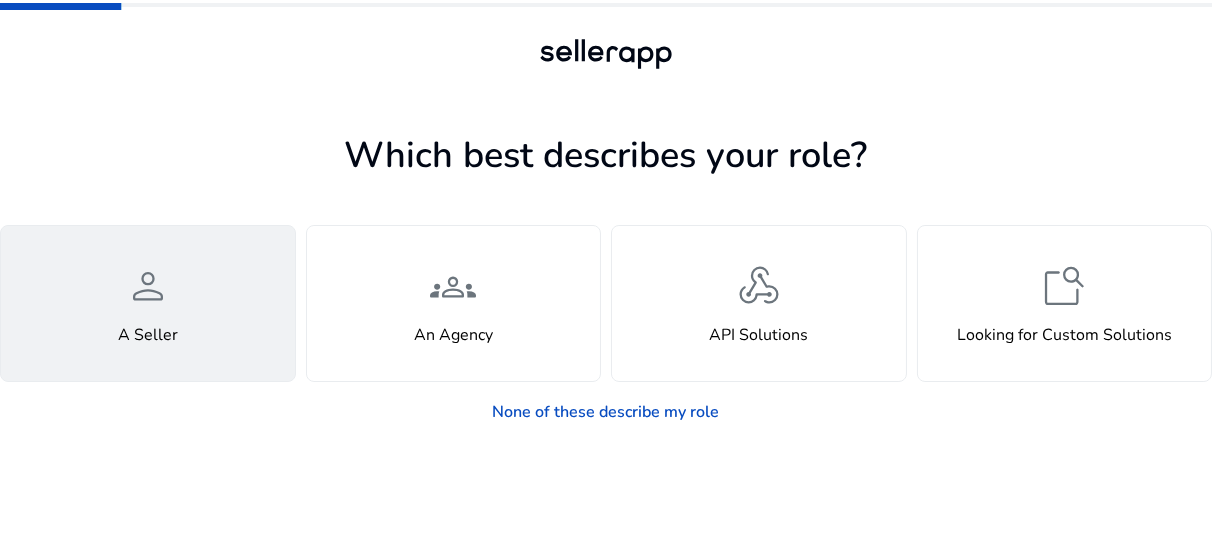 click on "person  A Seller" 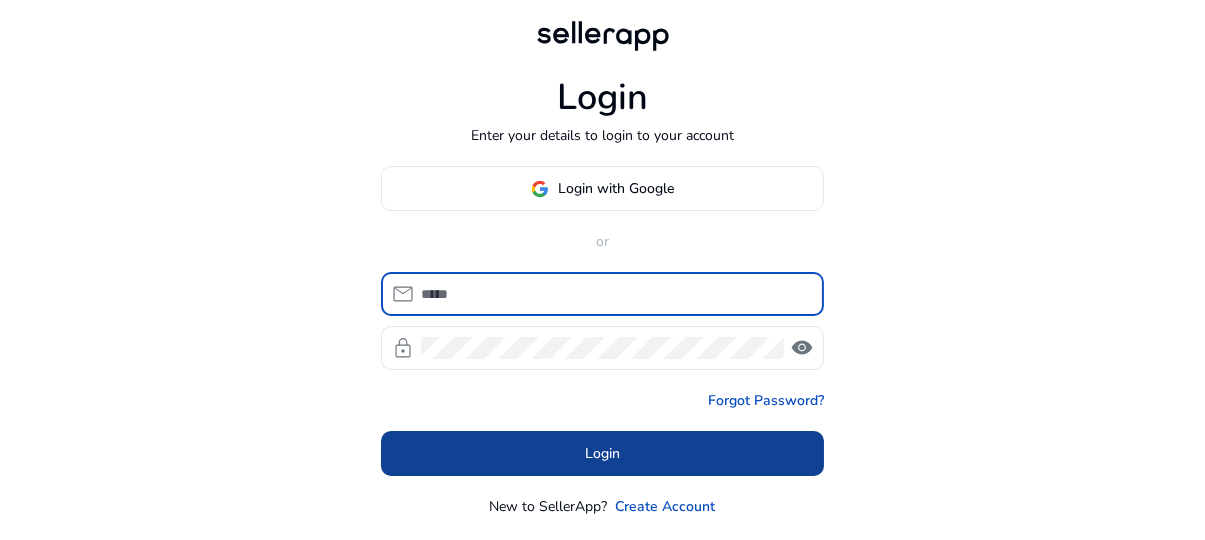 type on "**********" 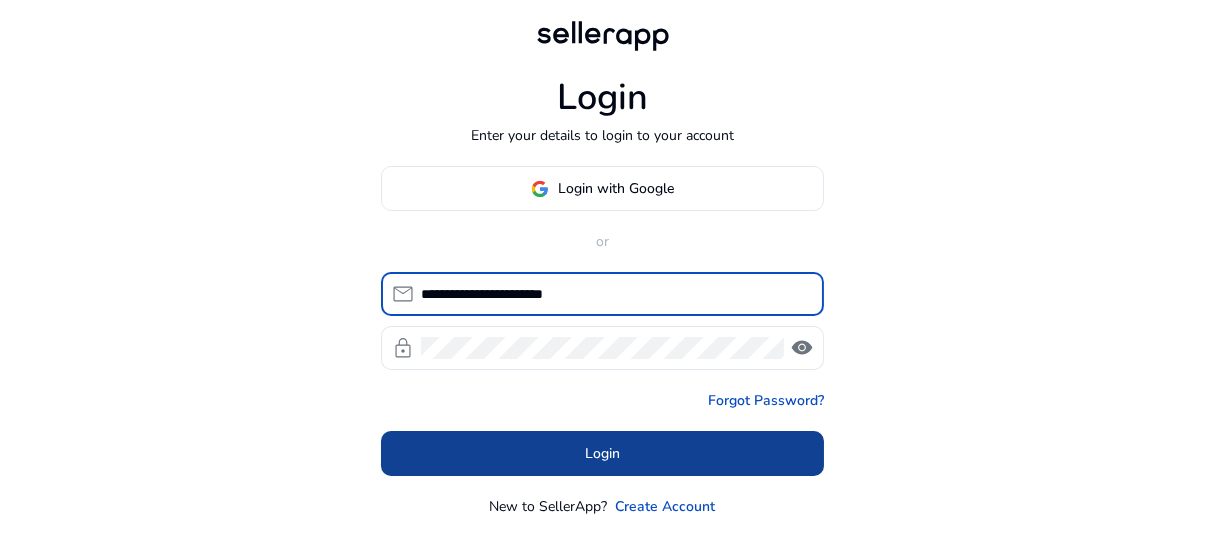 click at bounding box center (602, 454) 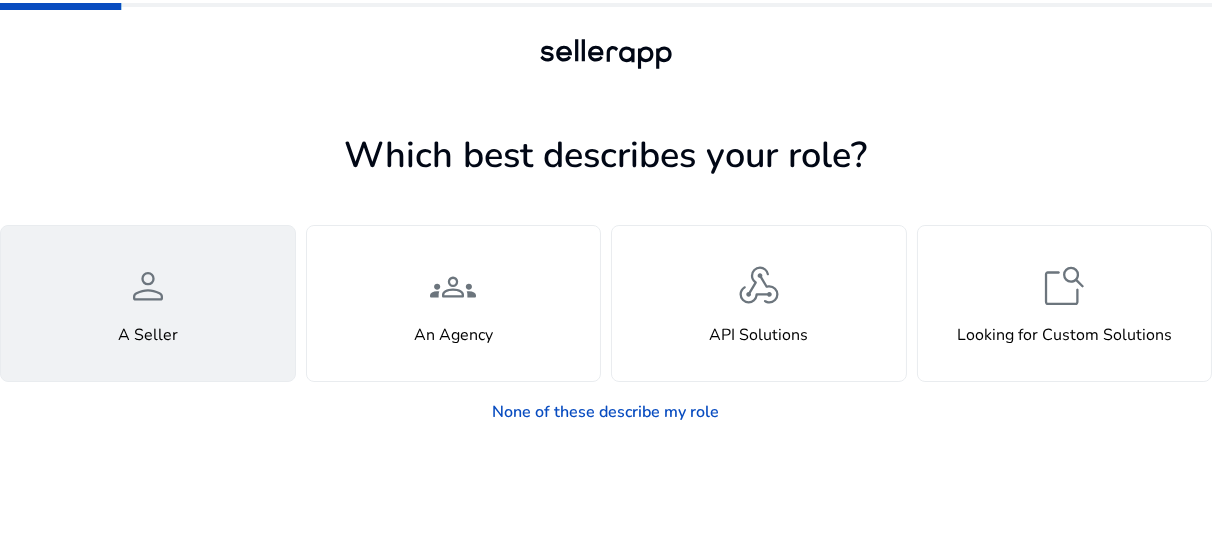 click on "person  A Seller" 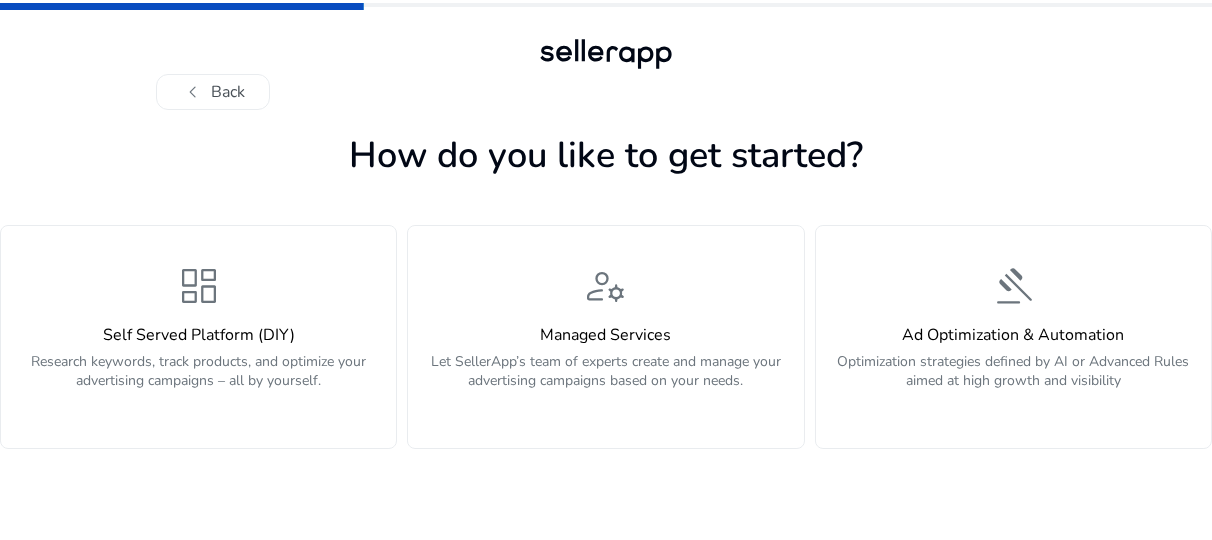 click on "Self Served Platform (DIY)" 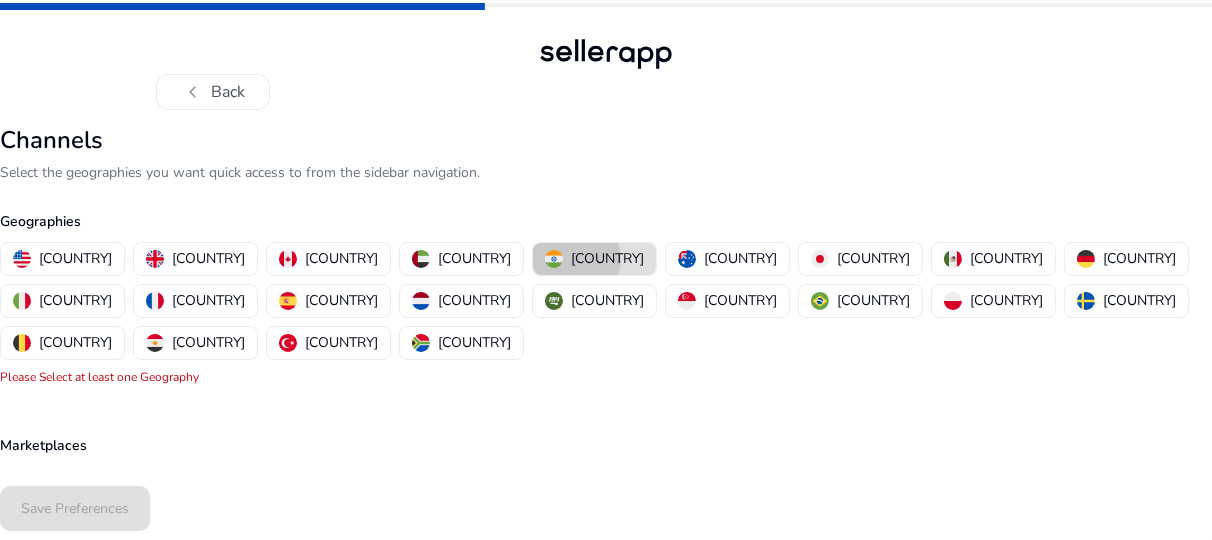 click on "[COUNTRY]" at bounding box center (607, 258) 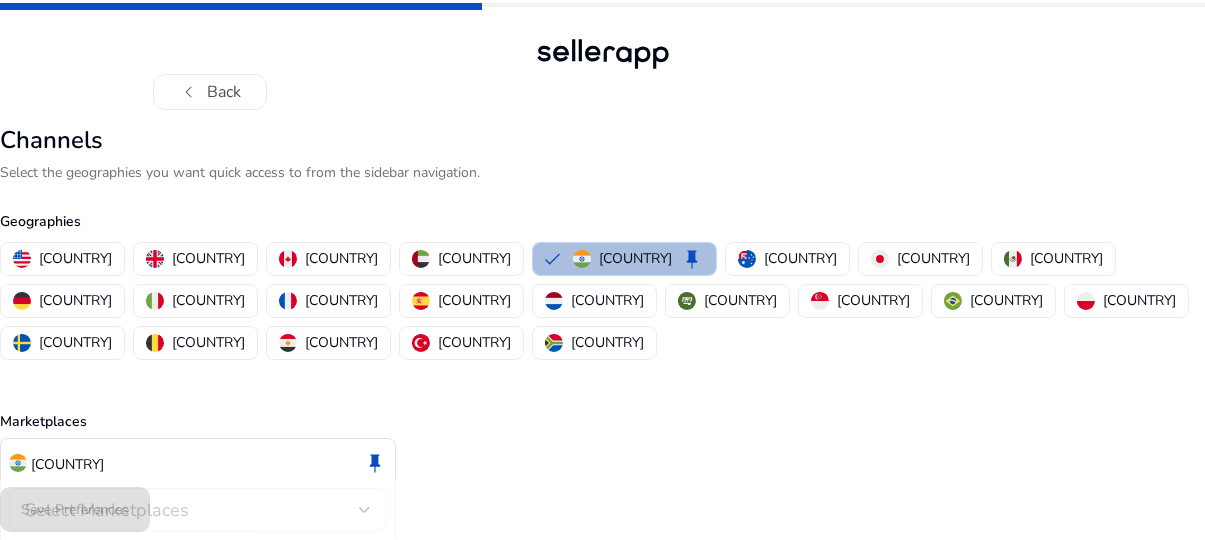 click on "Save Preferences" 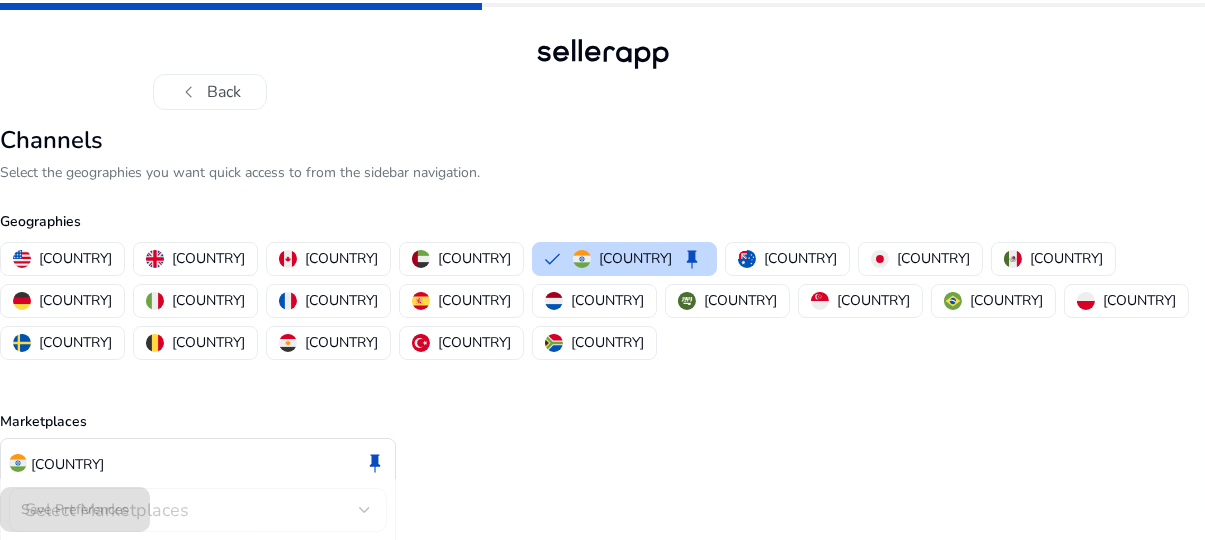 click on "Save Preferences" 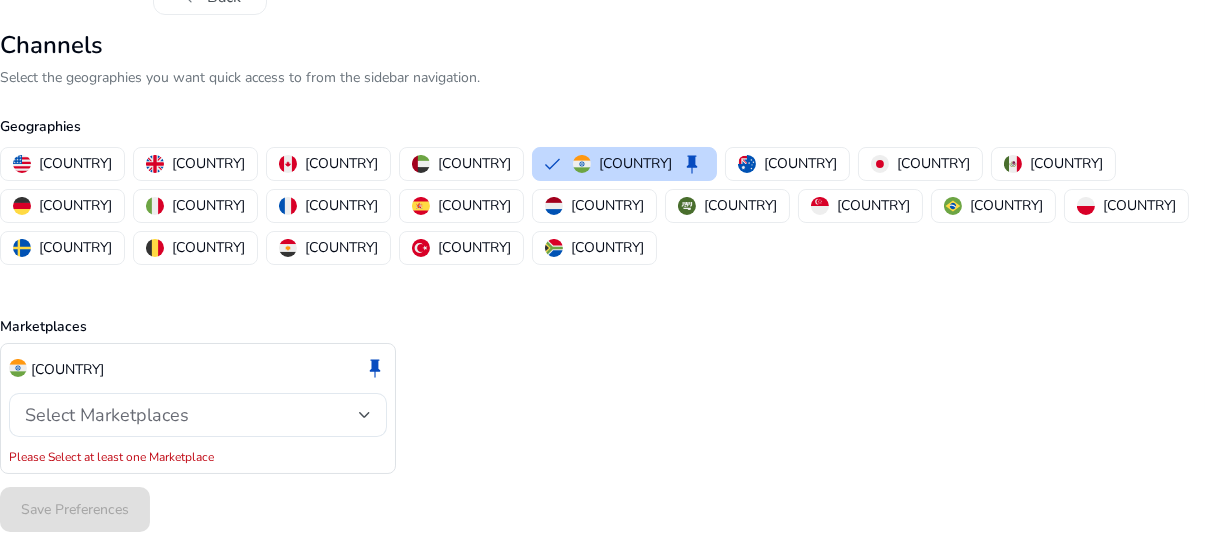 scroll, scrollTop: 103, scrollLeft: 0, axis: vertical 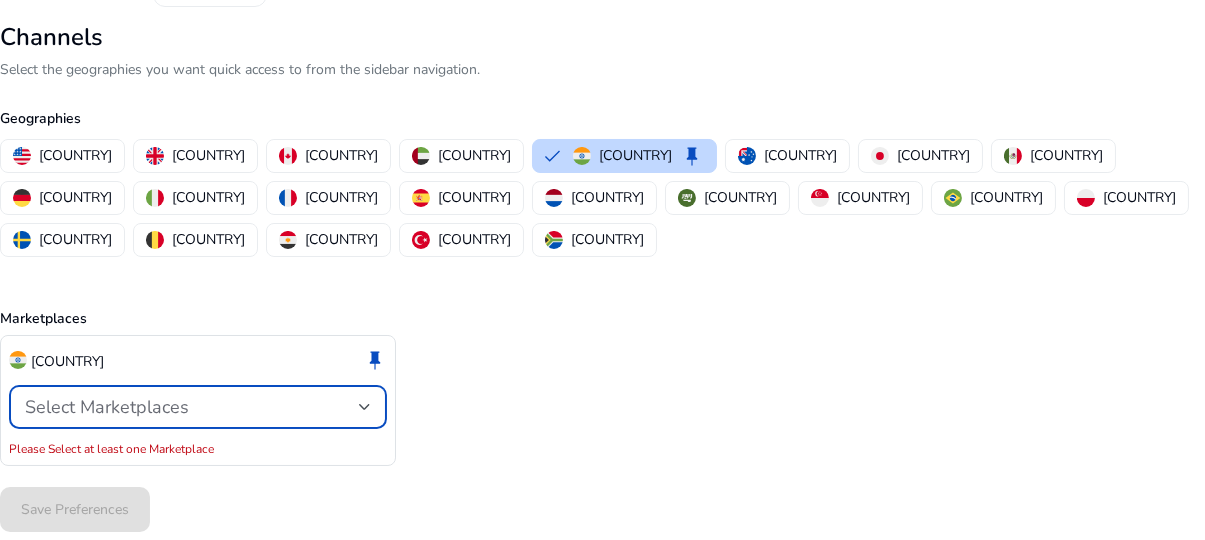 click on "Select Marketplaces" at bounding box center (192, 407) 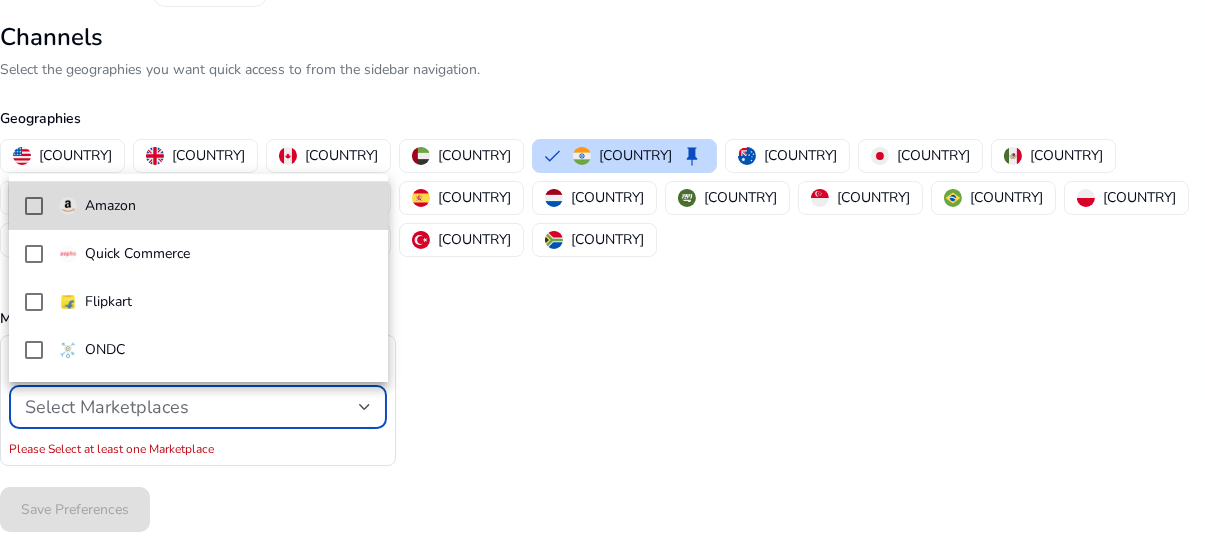 click on "Amazon" at bounding box center [215, 206] 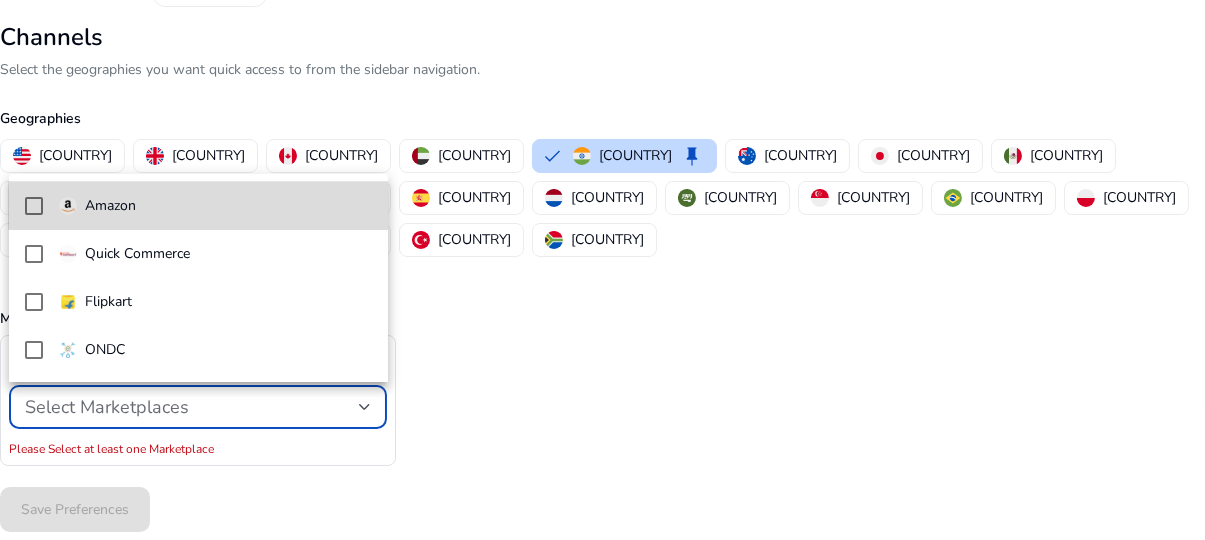 scroll, scrollTop: 80, scrollLeft: 0, axis: vertical 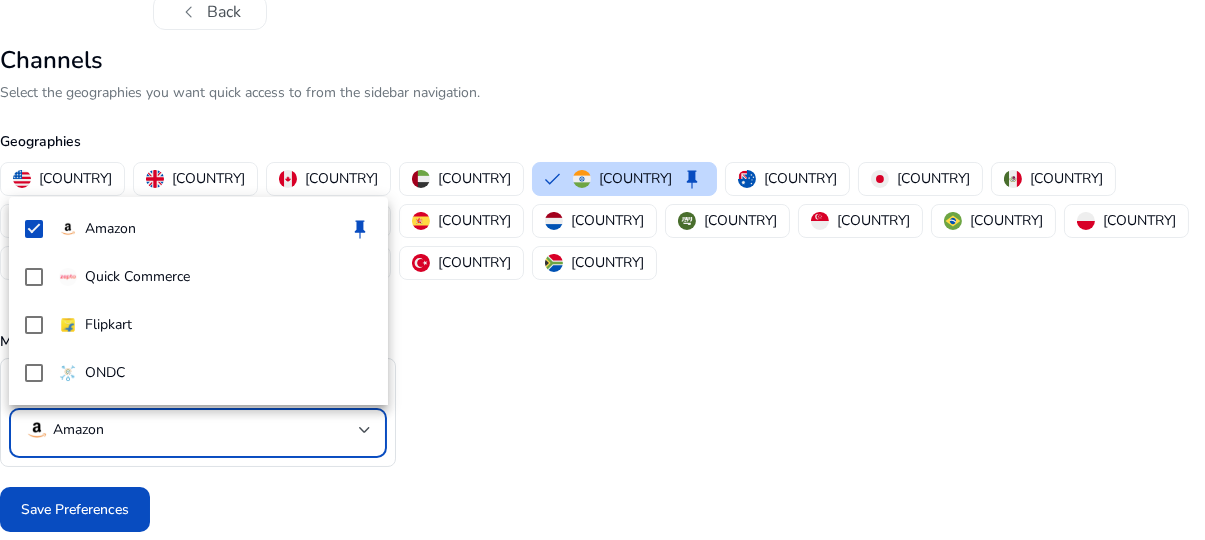 click at bounding box center (602, 270) 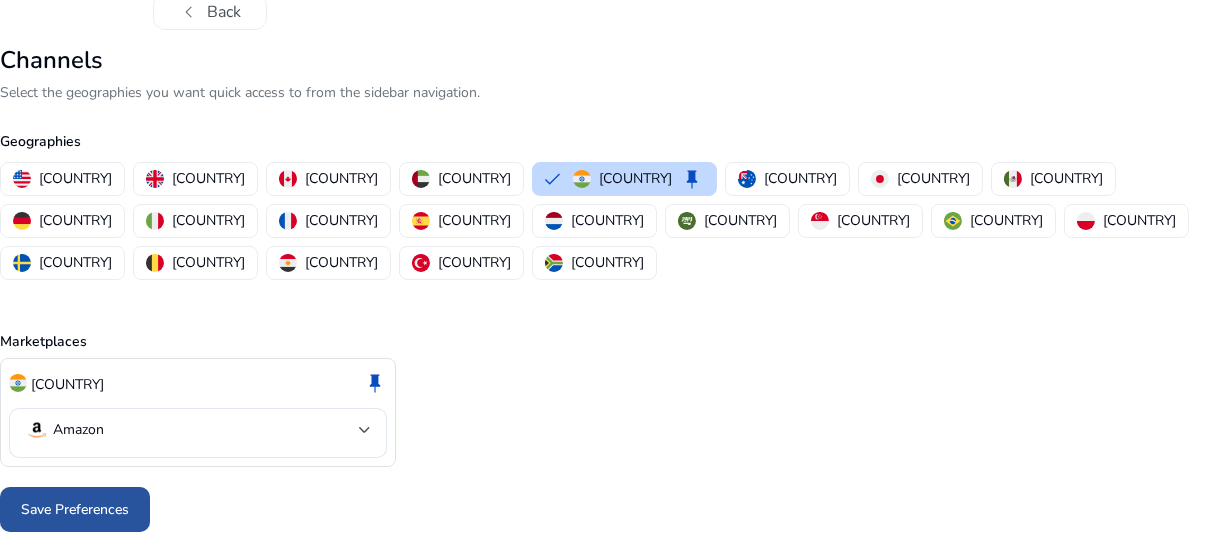 click on "Save Preferences" 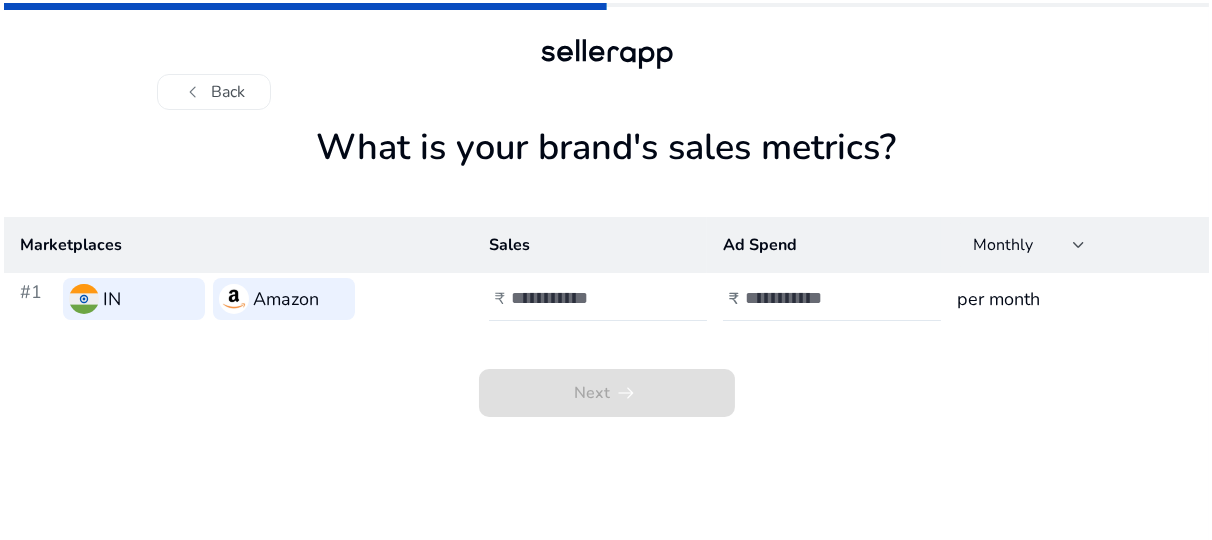 scroll, scrollTop: 0, scrollLeft: 0, axis: both 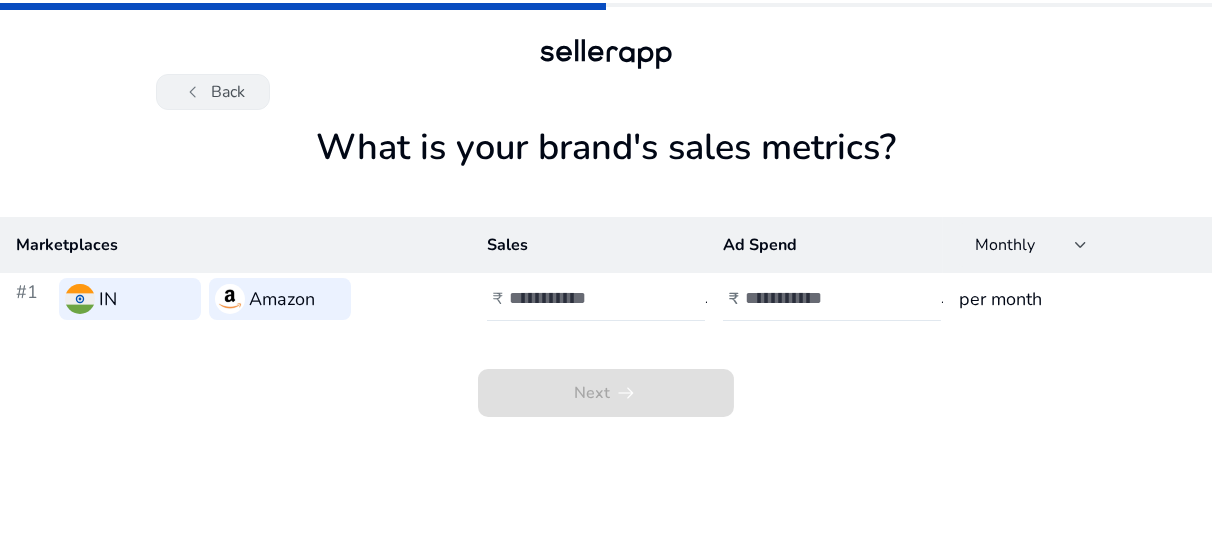 click on "chevron_left   Back" 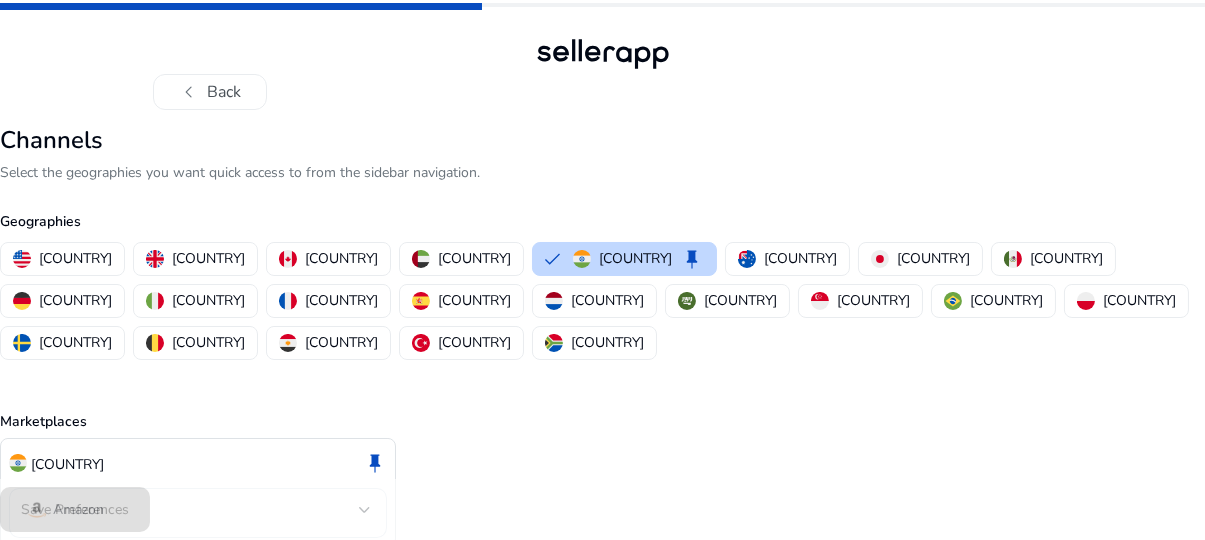 click on "chevron_left   Back" 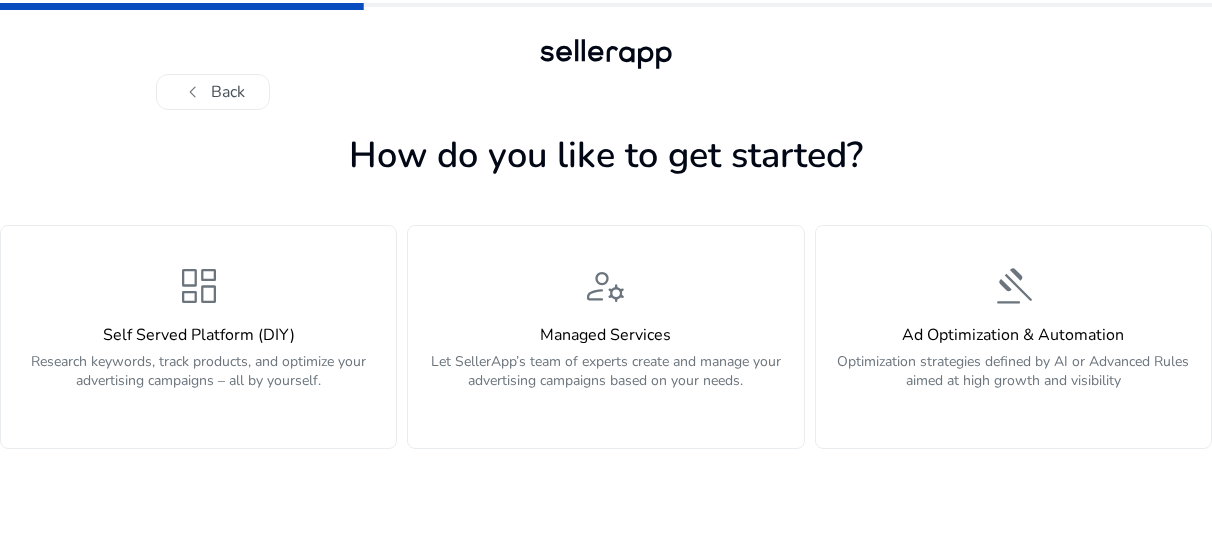 click on "chevron_left   Back" 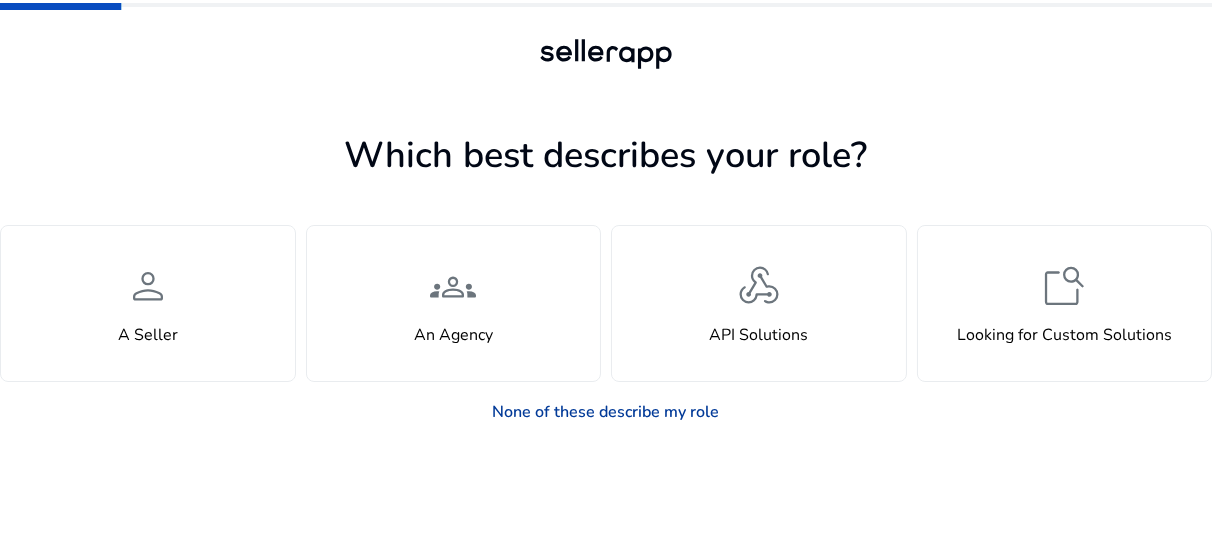 click on "None of these describe my role" 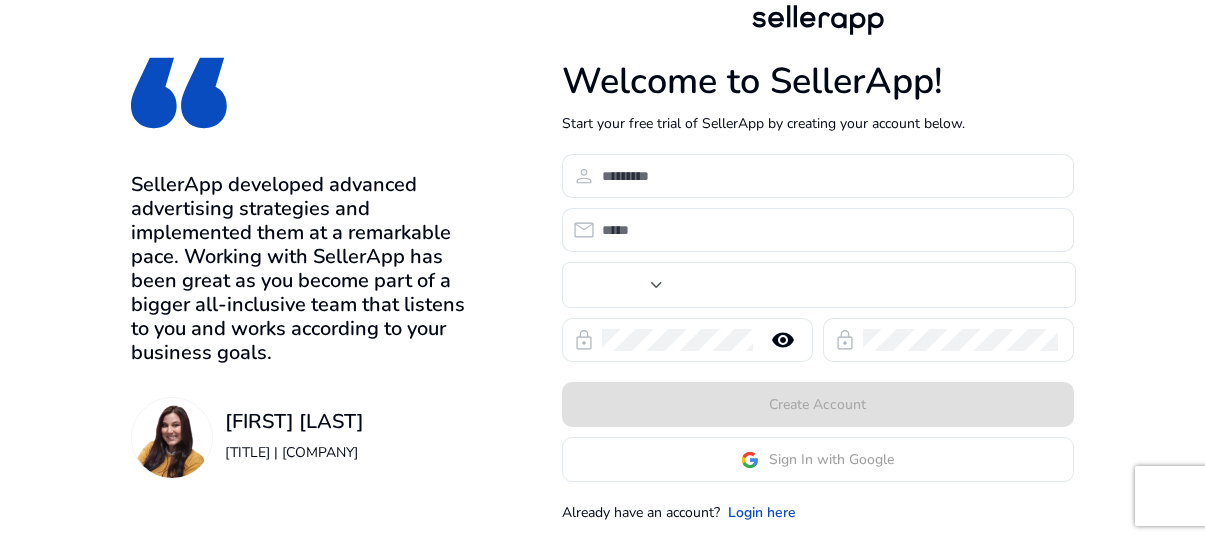 scroll, scrollTop: 0, scrollLeft: 0, axis: both 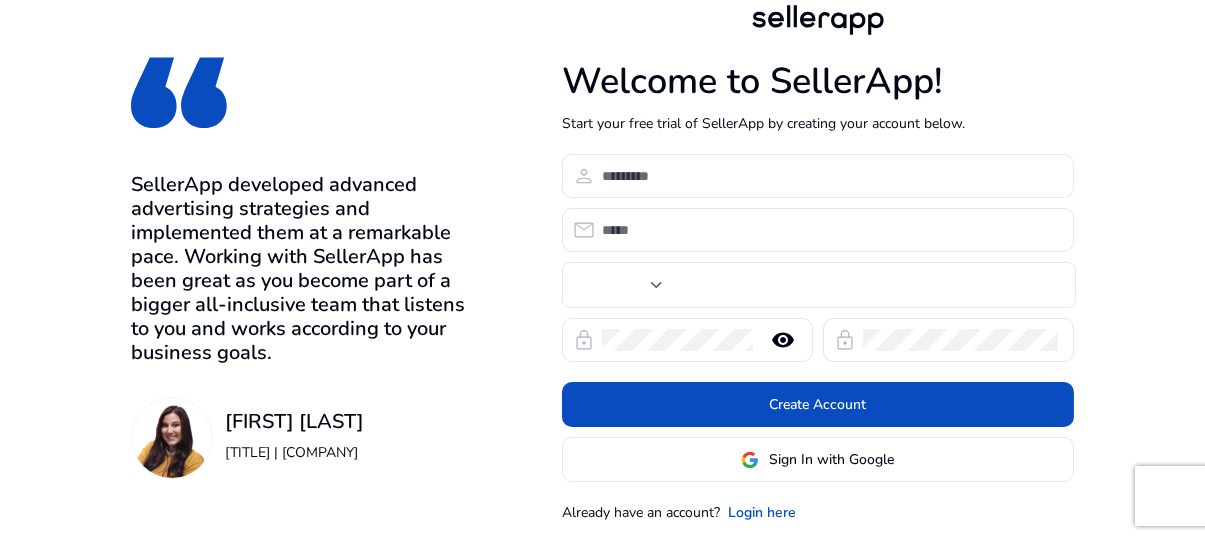 type on "***" 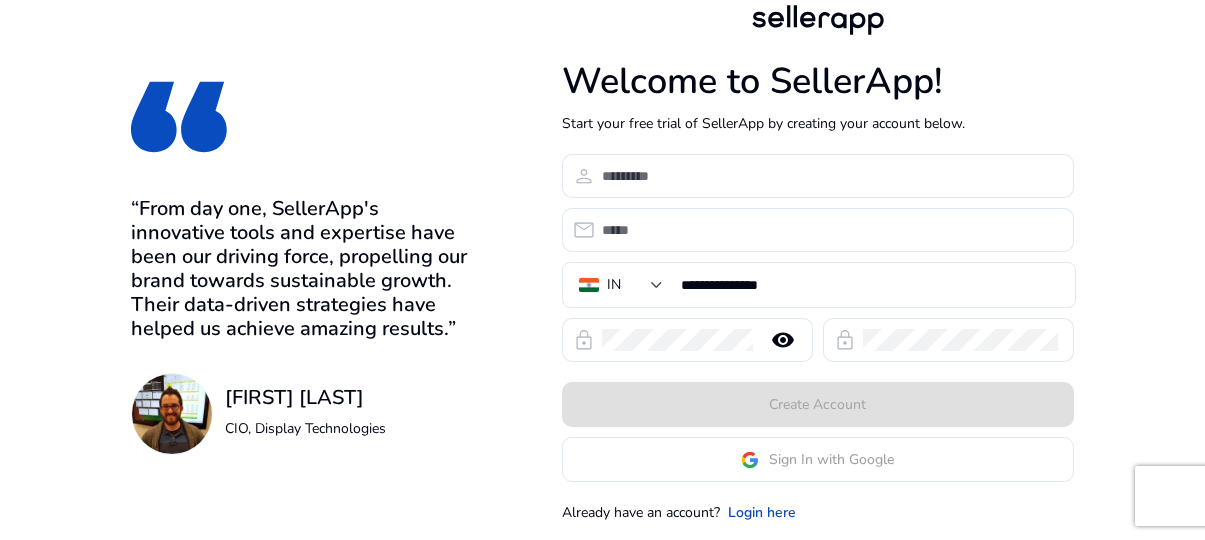 scroll, scrollTop: 0, scrollLeft: 0, axis: both 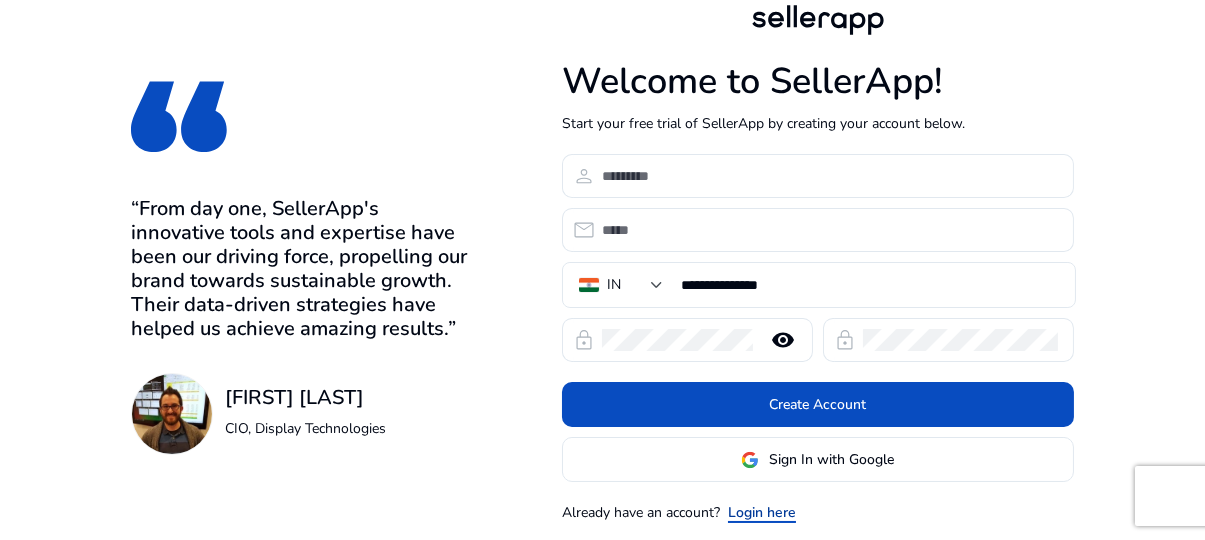 click on "Login here" 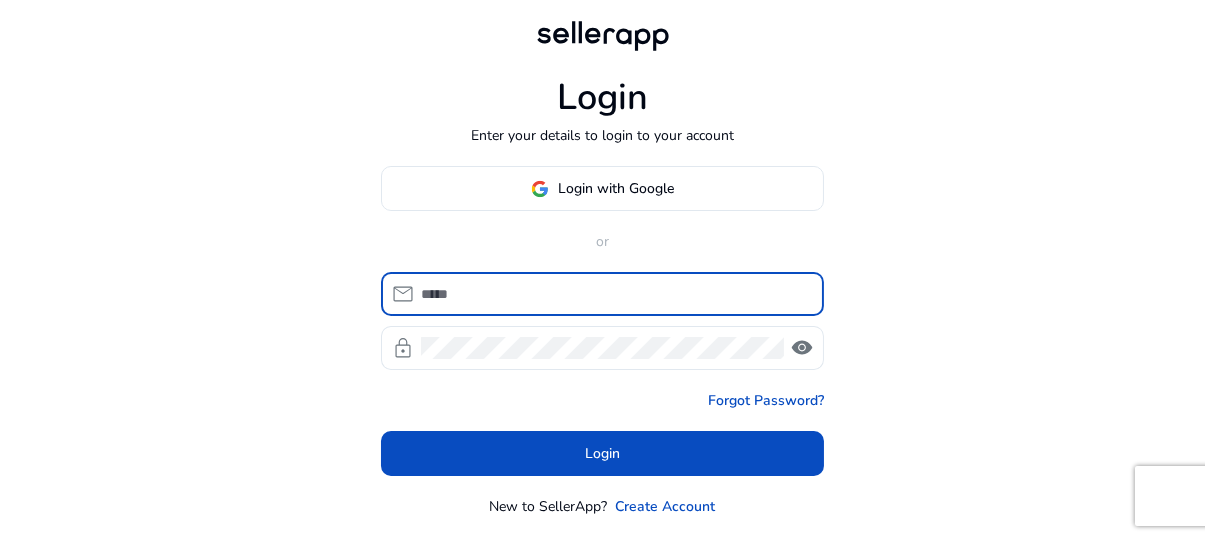 type on "**********" 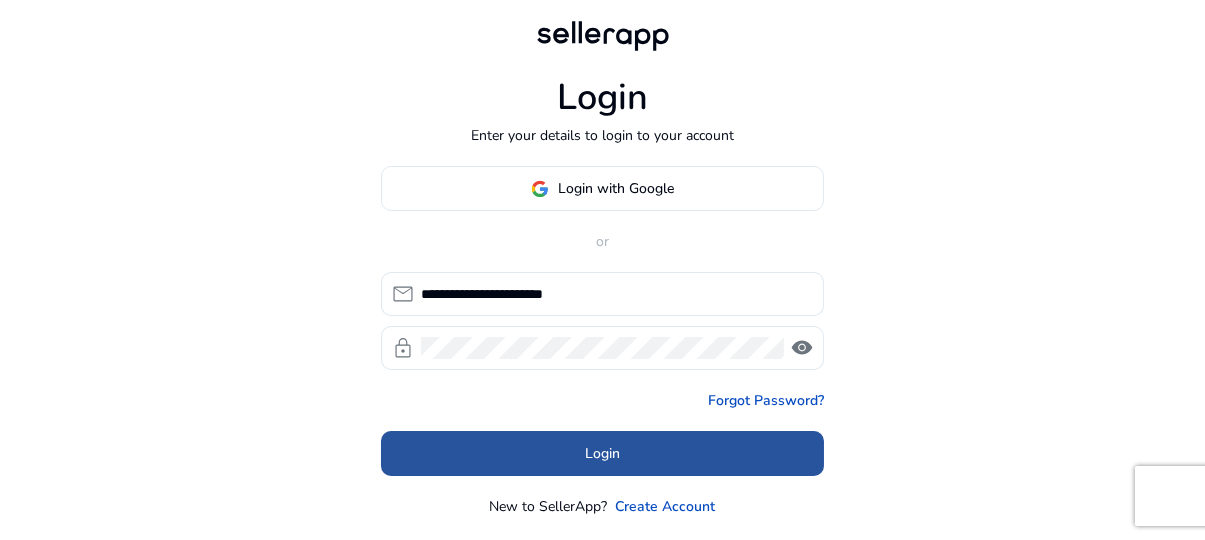 click at bounding box center [602, 454] 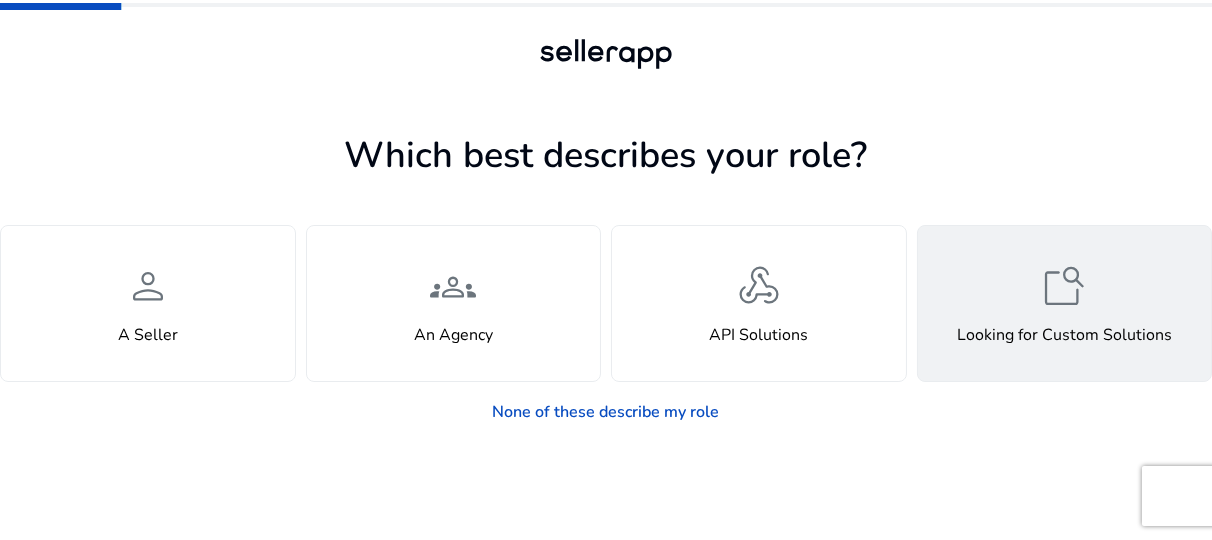 click on "feature_search  Looking for Custom Solutions" 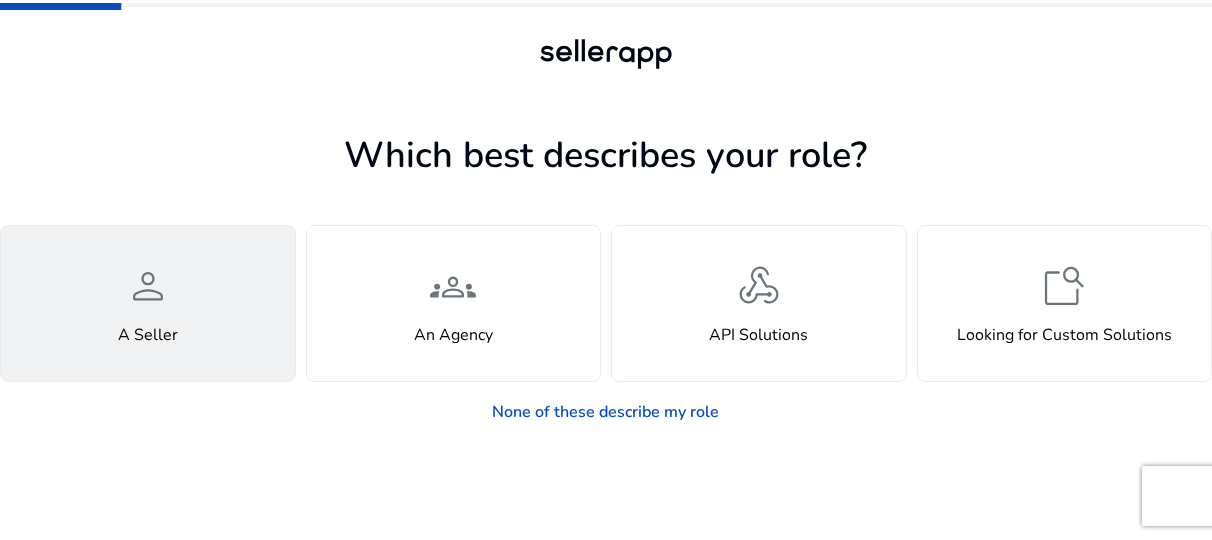 click on "A Seller" 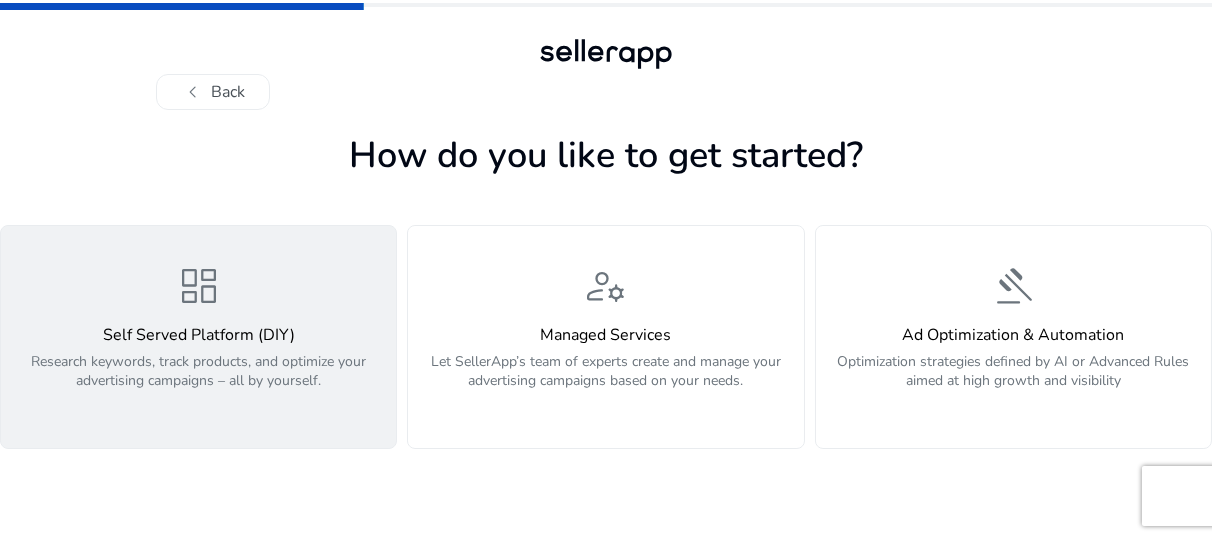 click on "Research keywords, track products, and optimize your advertising campaigns – all by yourself." 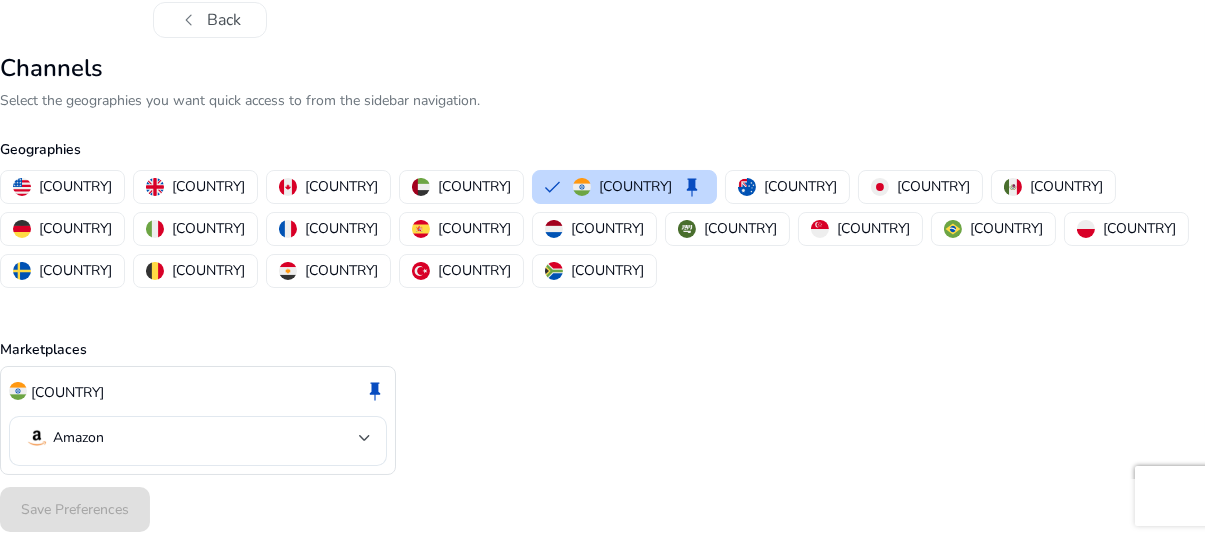 scroll, scrollTop: 80, scrollLeft: 0, axis: vertical 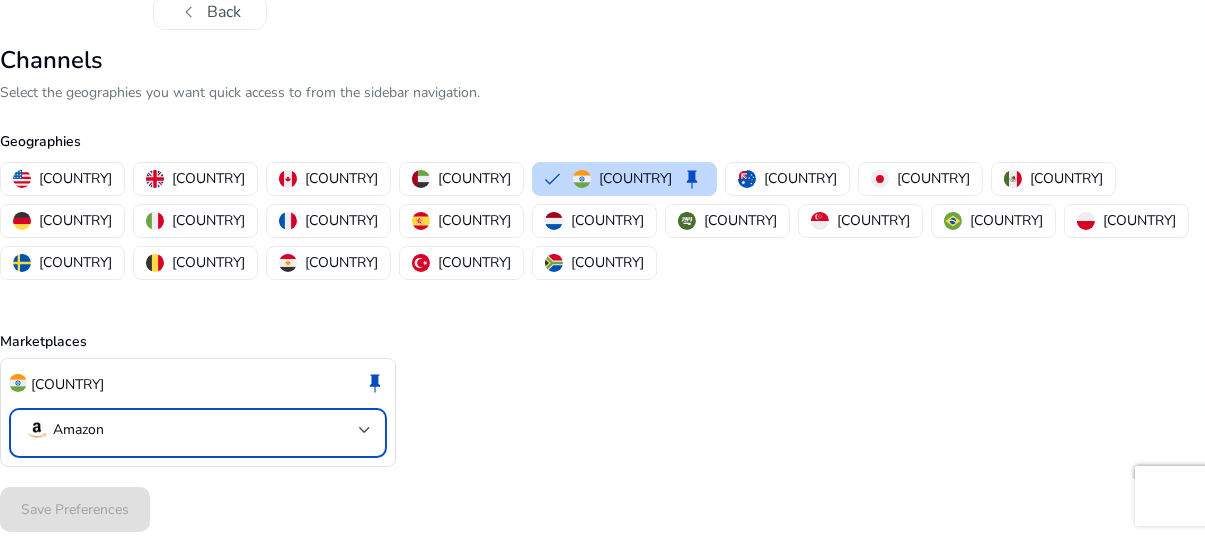 click at bounding box center (365, 430) 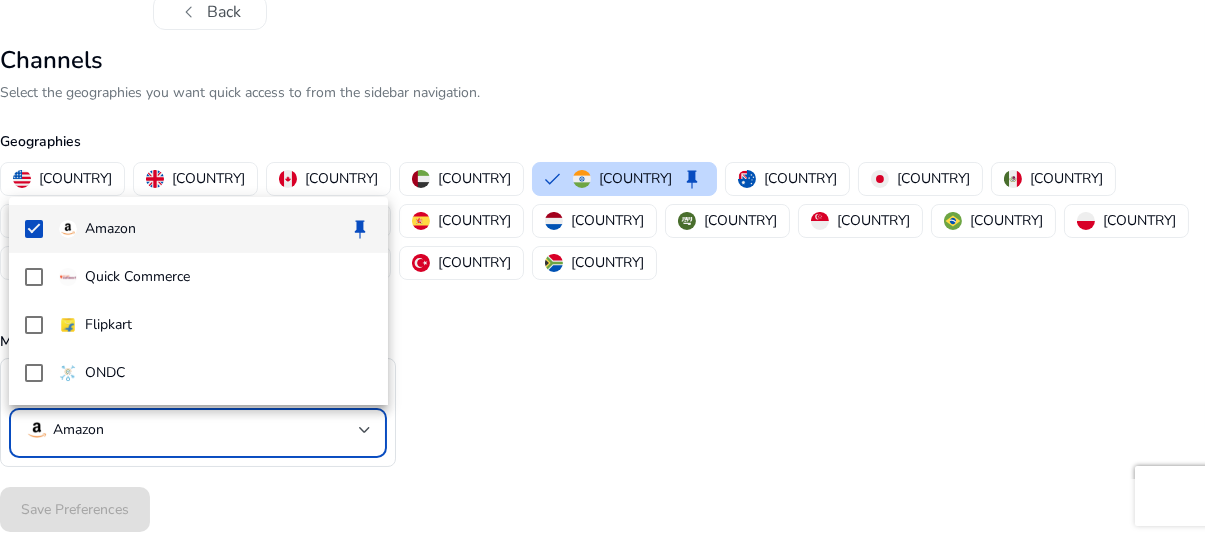 click at bounding box center (602, 270) 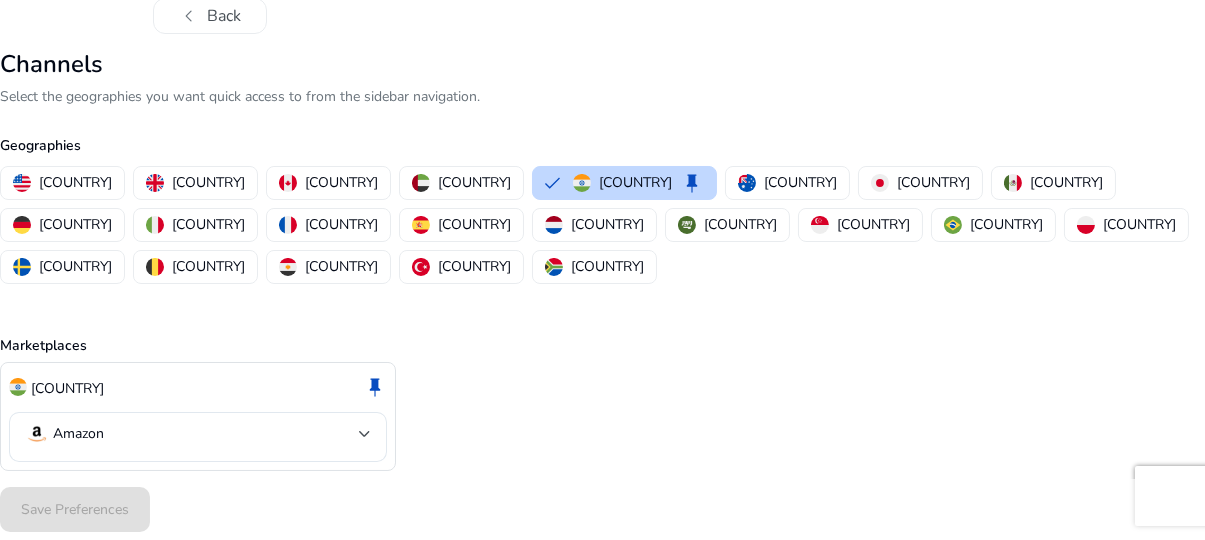 scroll, scrollTop: 80, scrollLeft: 0, axis: vertical 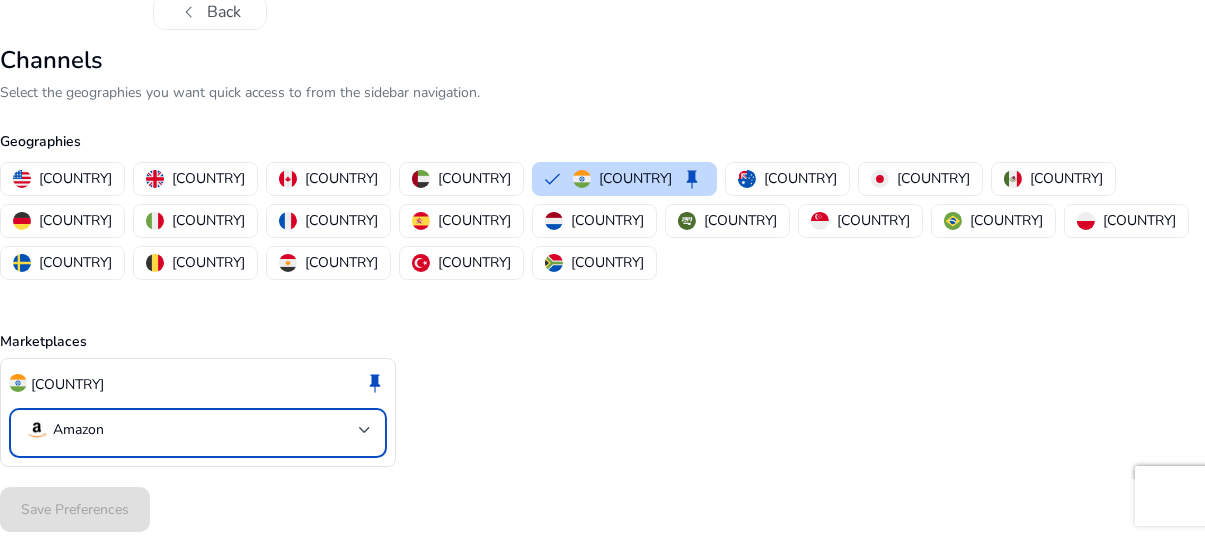 click at bounding box center [365, 430] 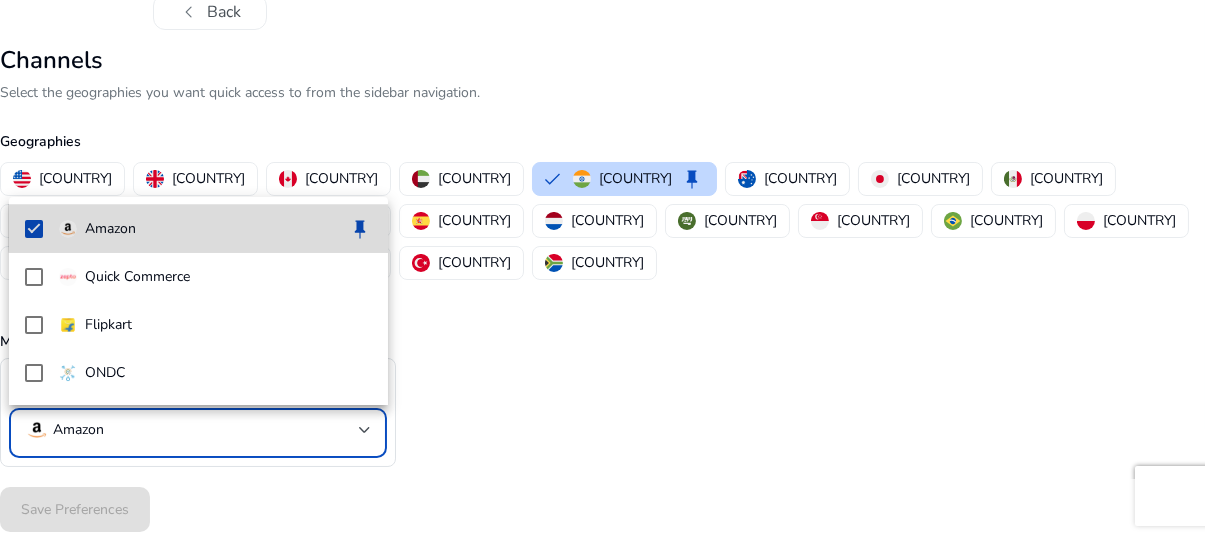click on "Amazon   keep" at bounding box center [215, 229] 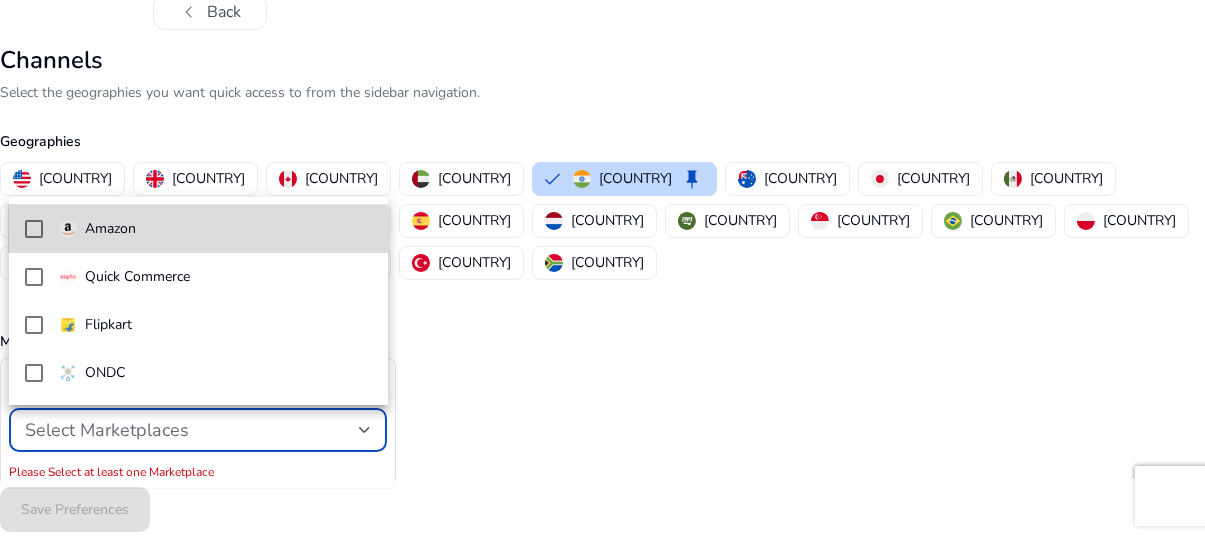 click on "Amazon" at bounding box center (215, 229) 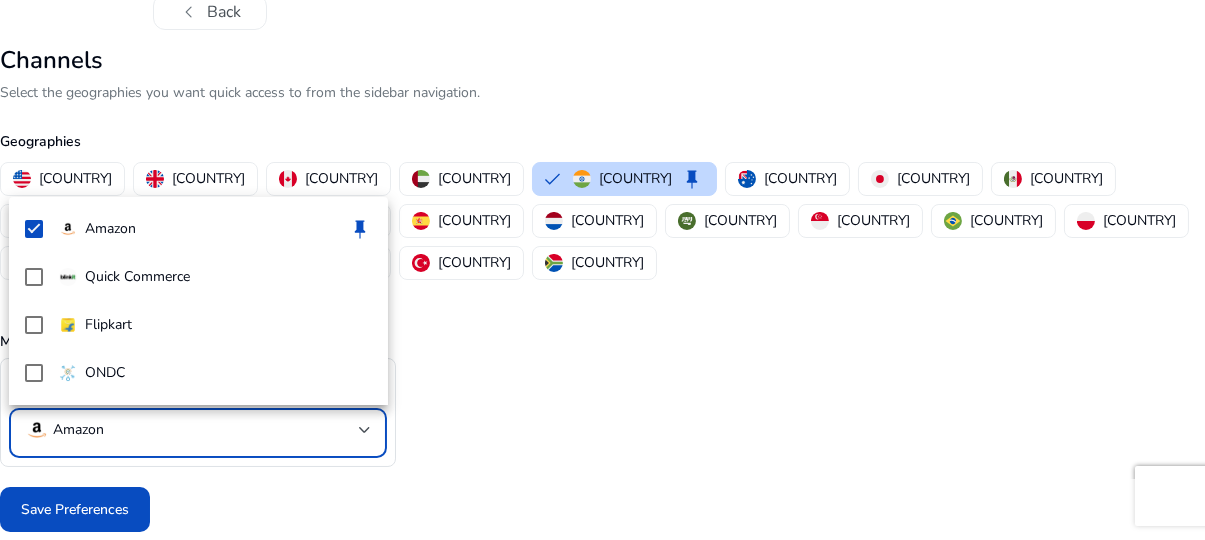 click at bounding box center (602, 270) 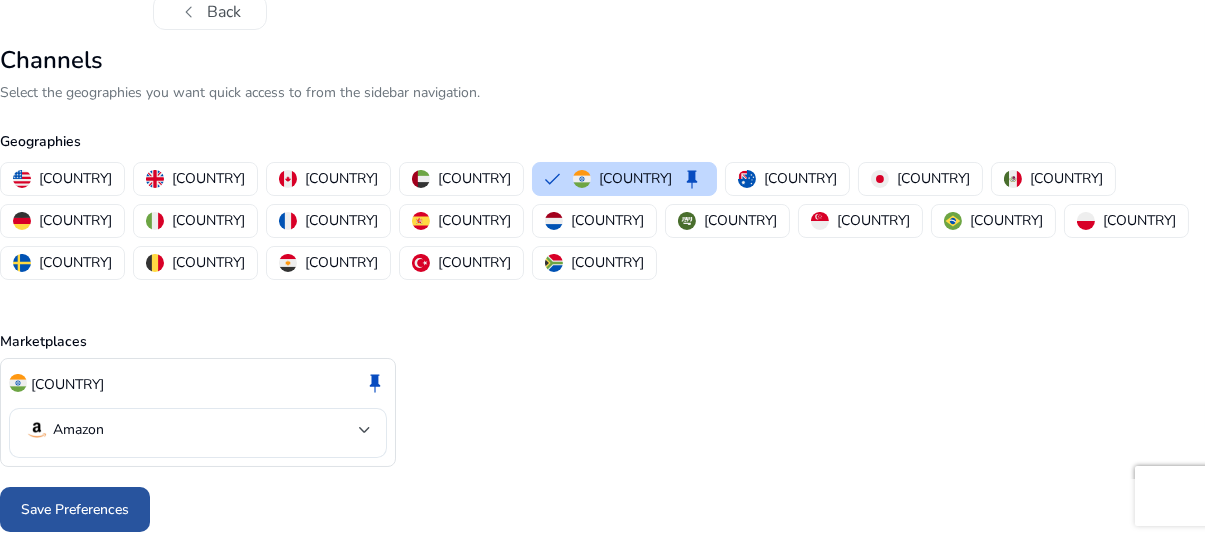 click on "Save Preferences" 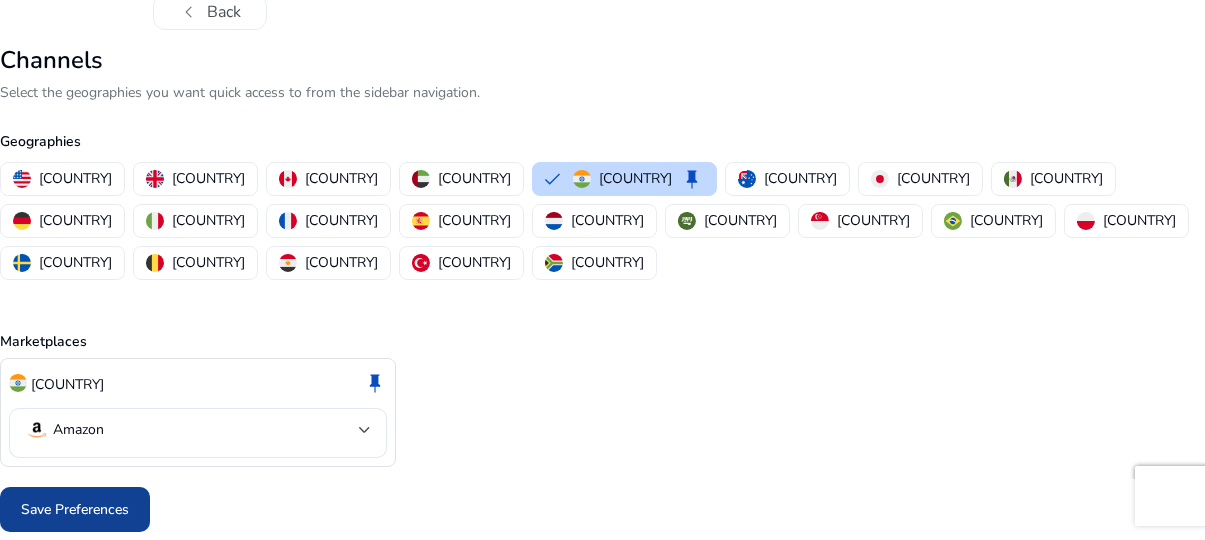 scroll, scrollTop: 0, scrollLeft: 0, axis: both 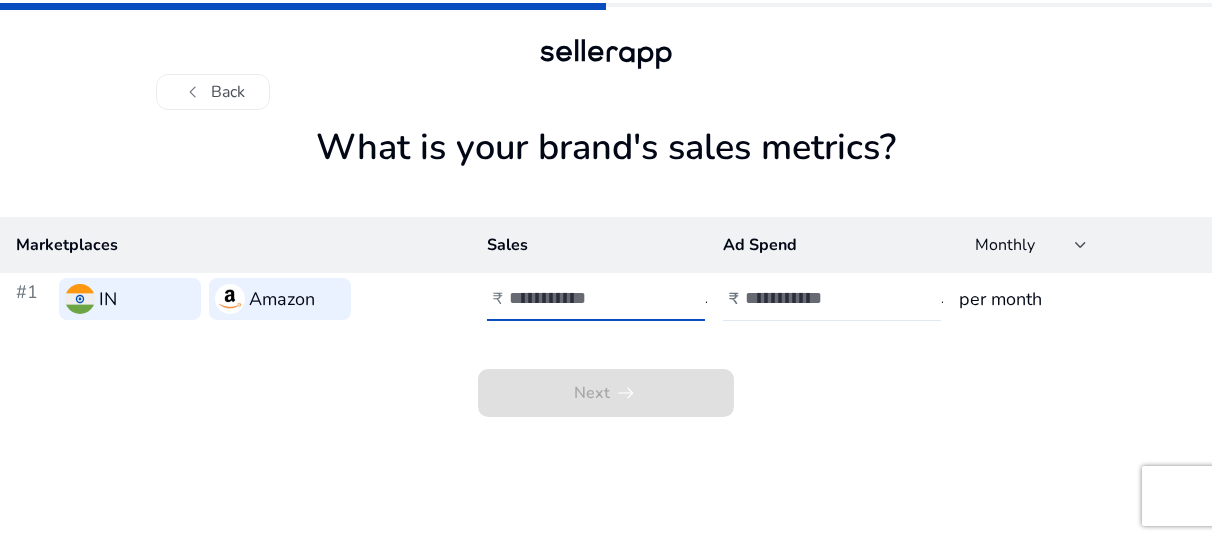 click at bounding box center [576, 298] 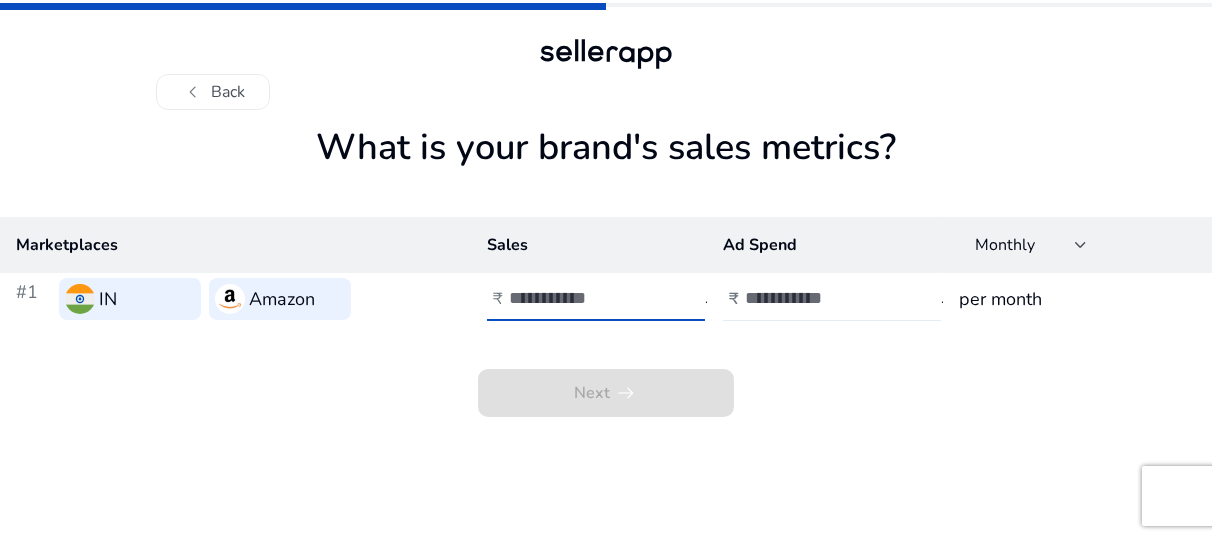 type on "*****" 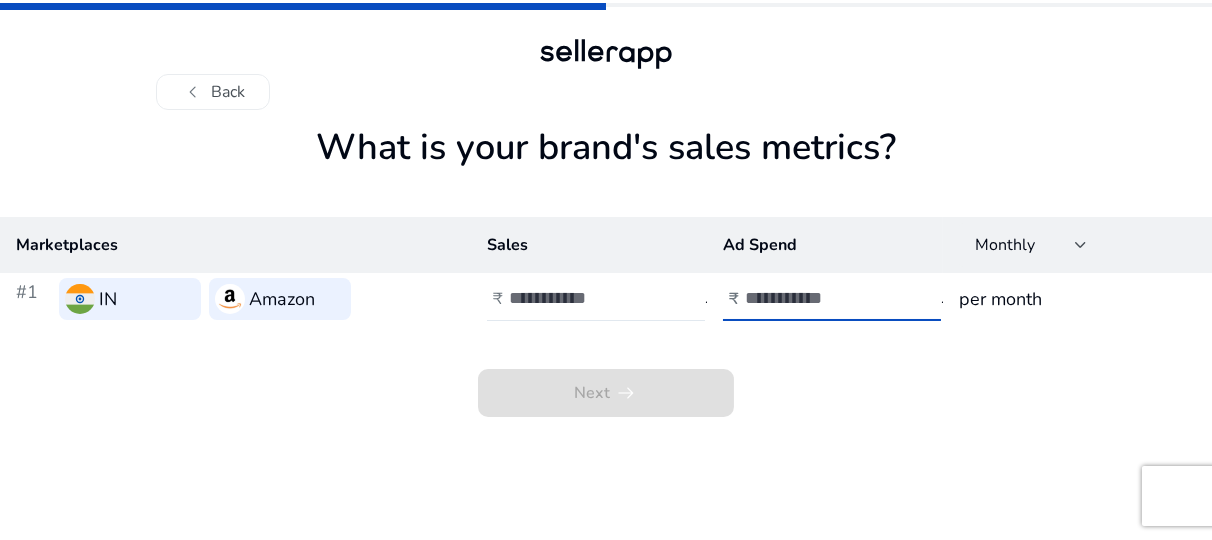 click at bounding box center (812, 298) 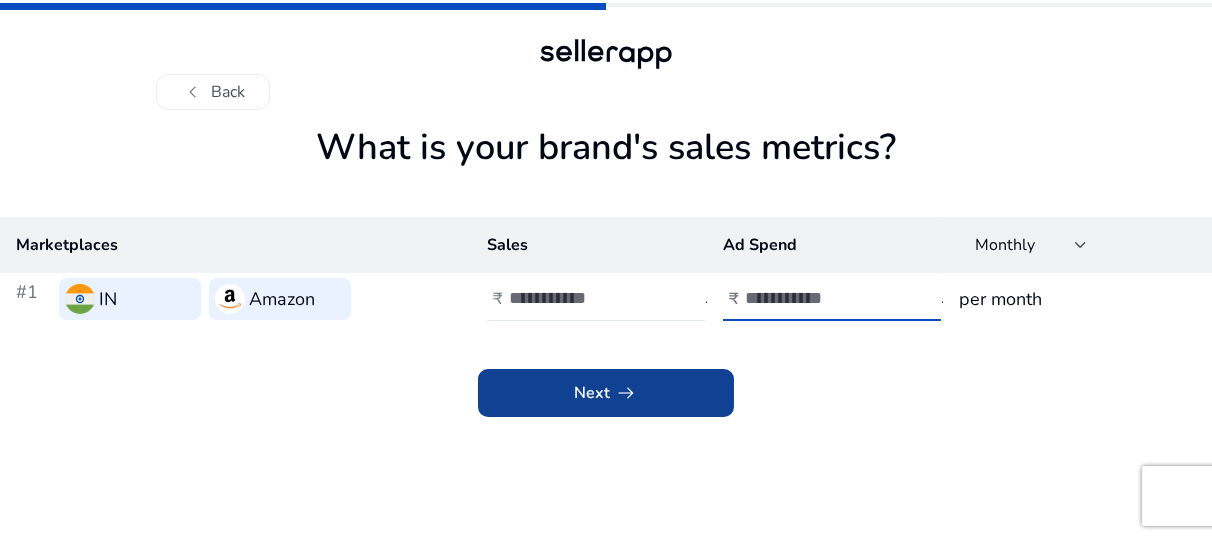 type on "***" 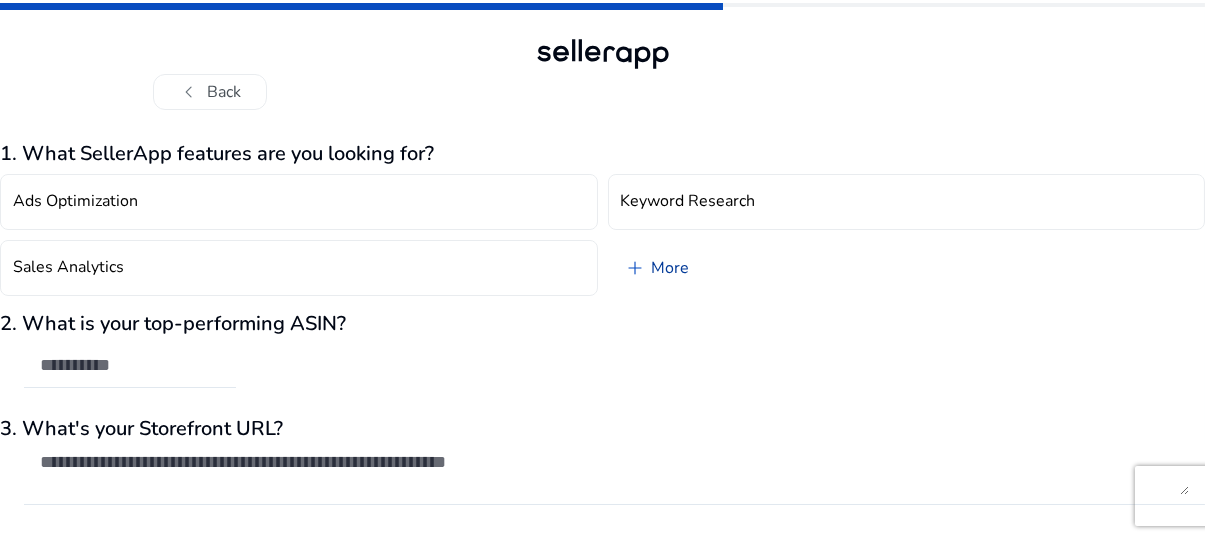 click on "add   More" 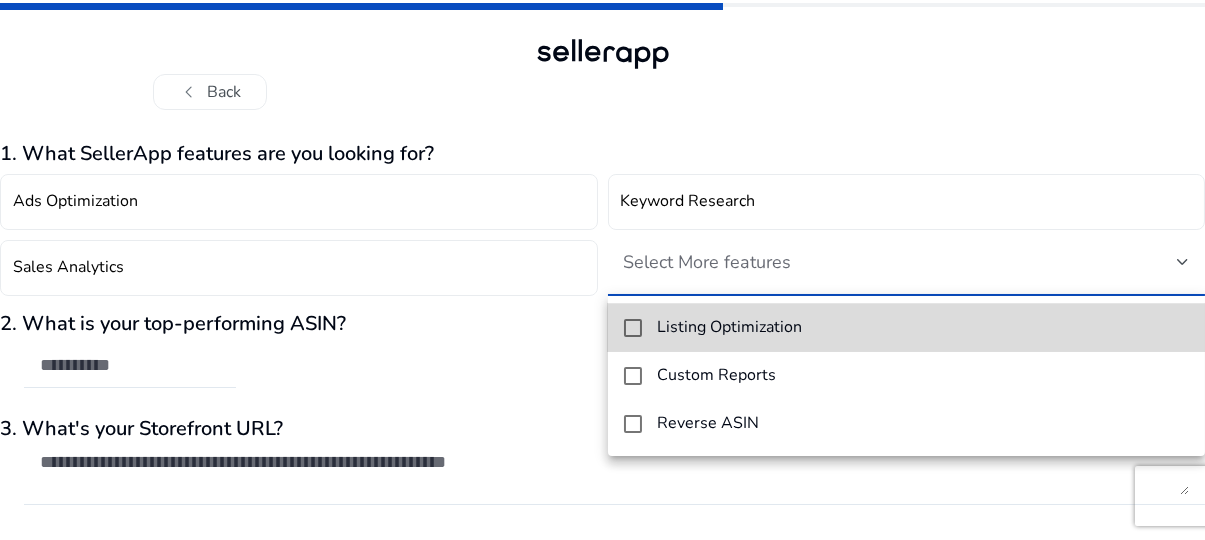 click on "Listing Optimization" at bounding box center [730, 327] 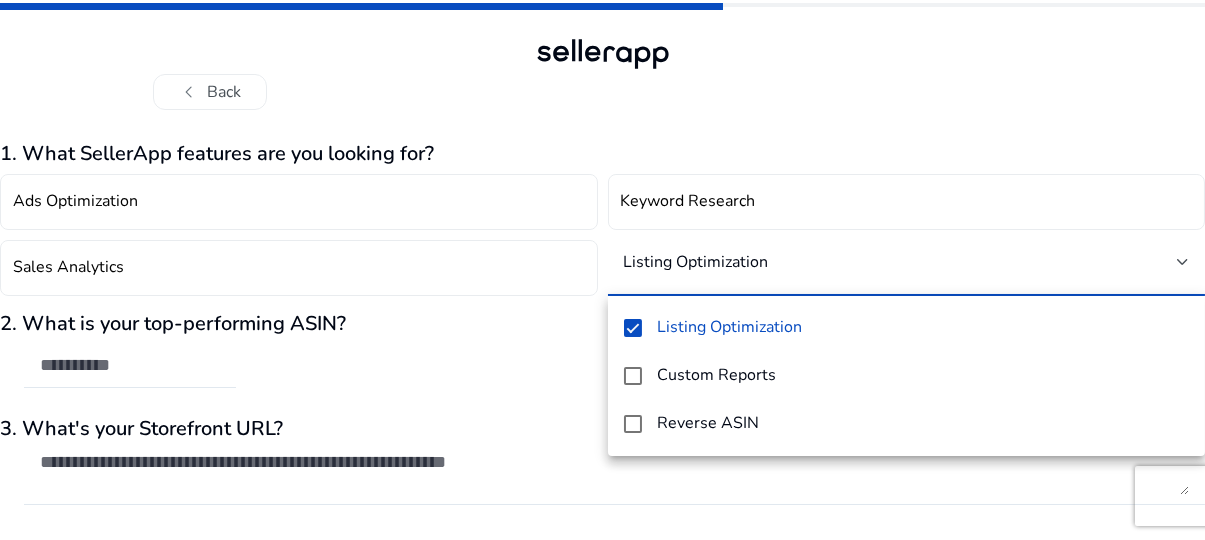 click at bounding box center [602, 270] 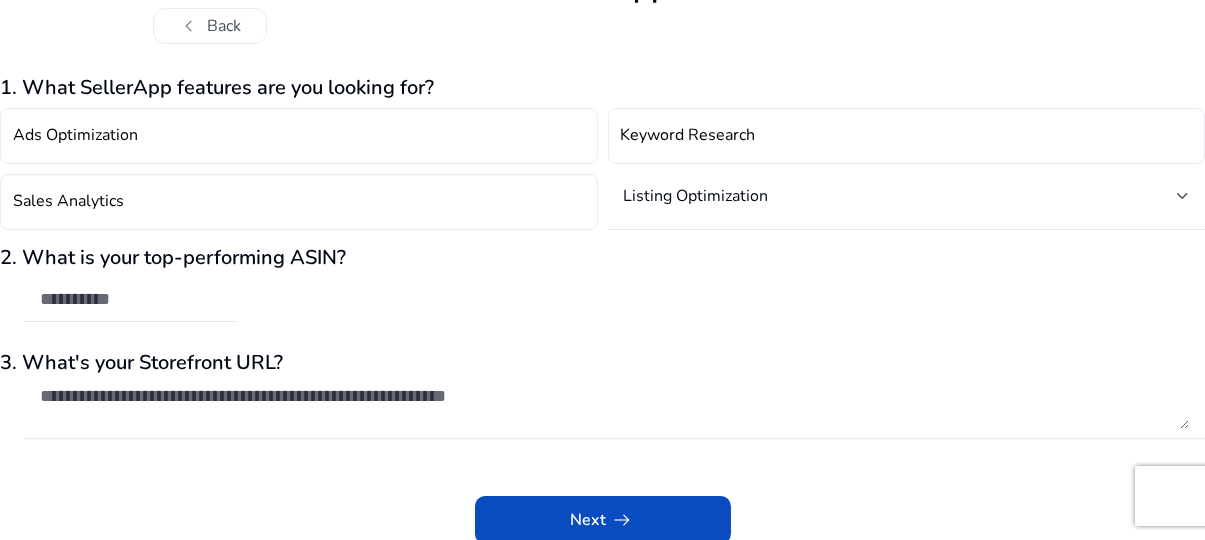 scroll, scrollTop: 70, scrollLeft: 0, axis: vertical 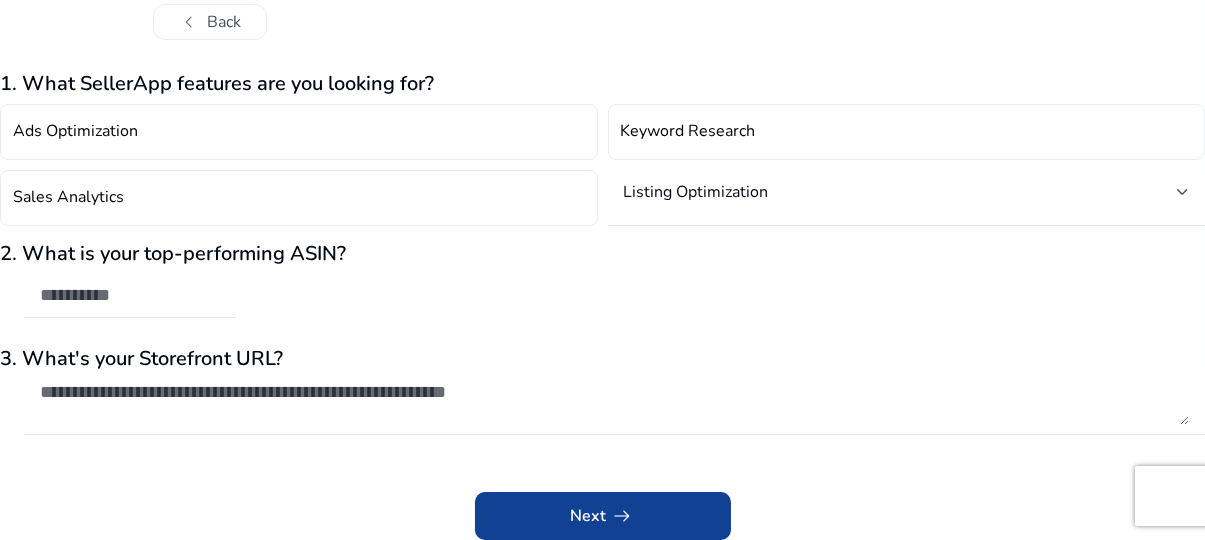 click on "Next   arrow_right_alt" 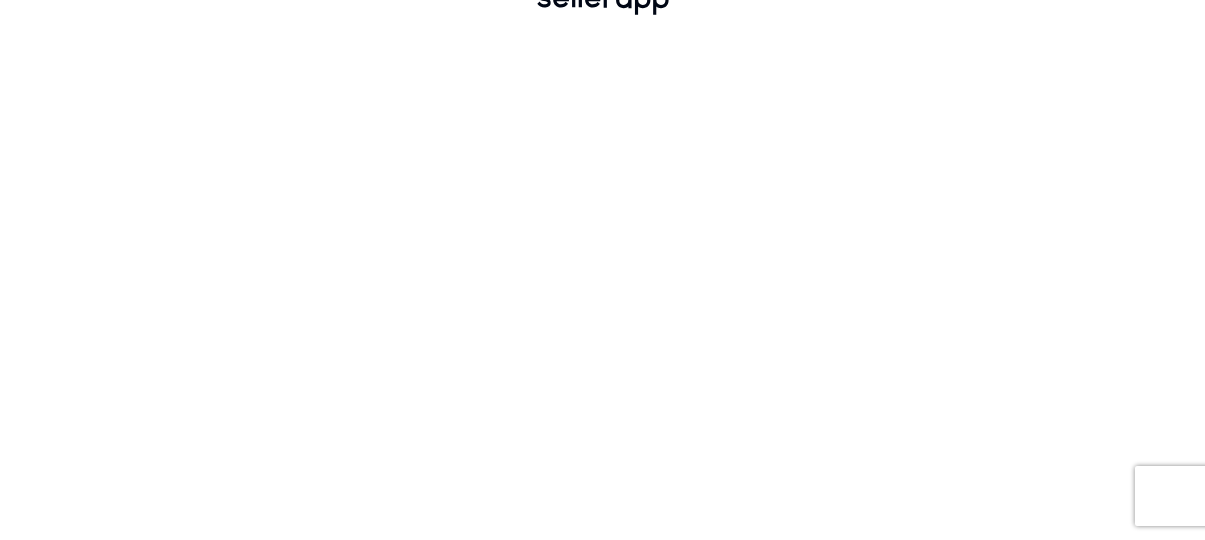 scroll, scrollTop: 53, scrollLeft: 0, axis: vertical 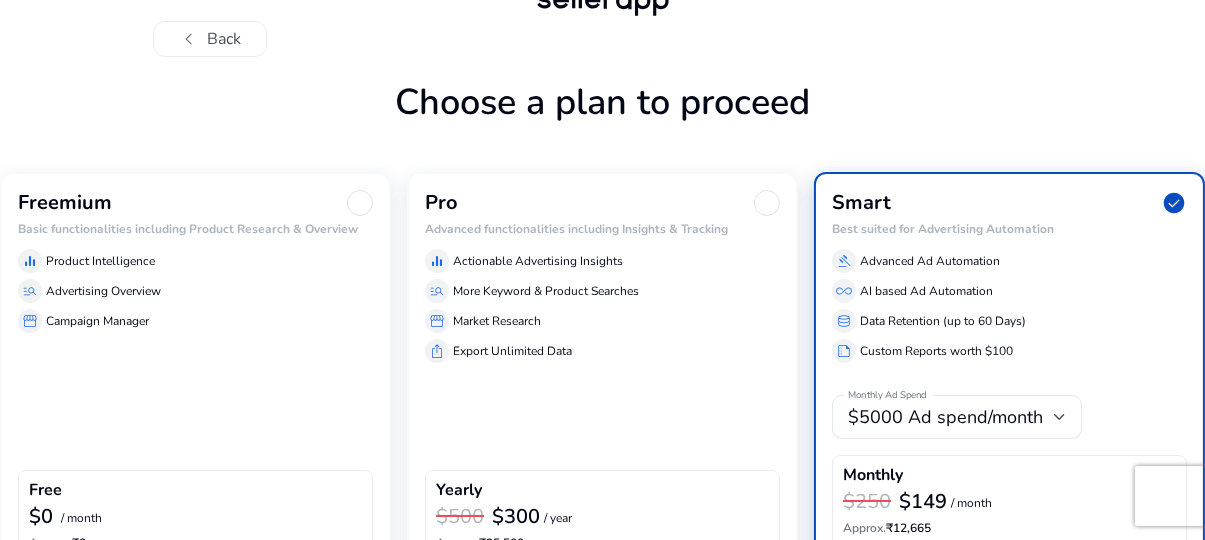click on "storefront  Campaign Manager" 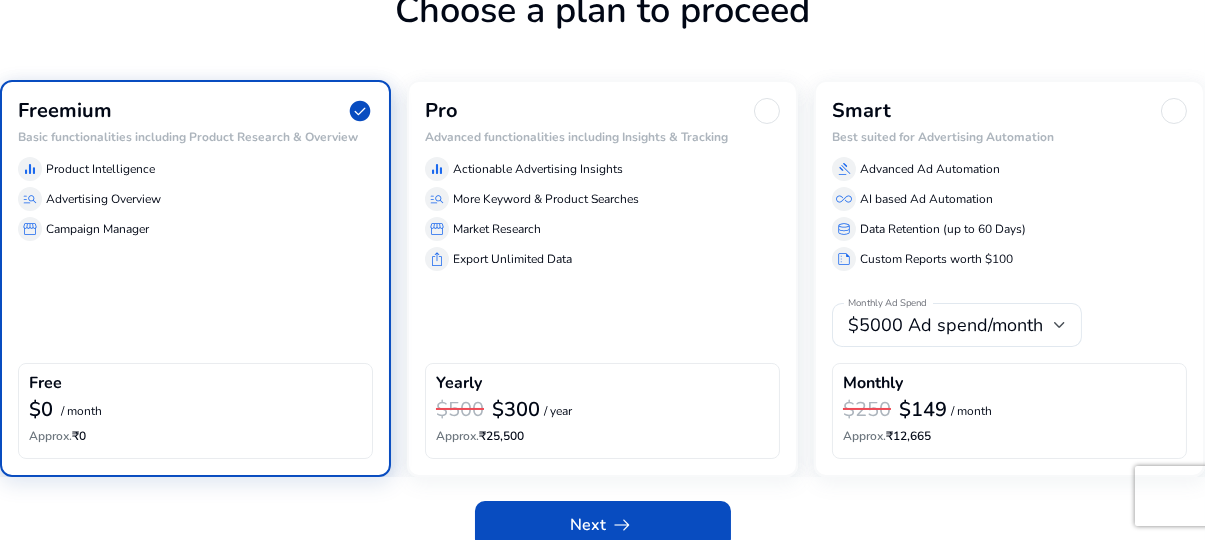 scroll, scrollTop: 168, scrollLeft: 0, axis: vertical 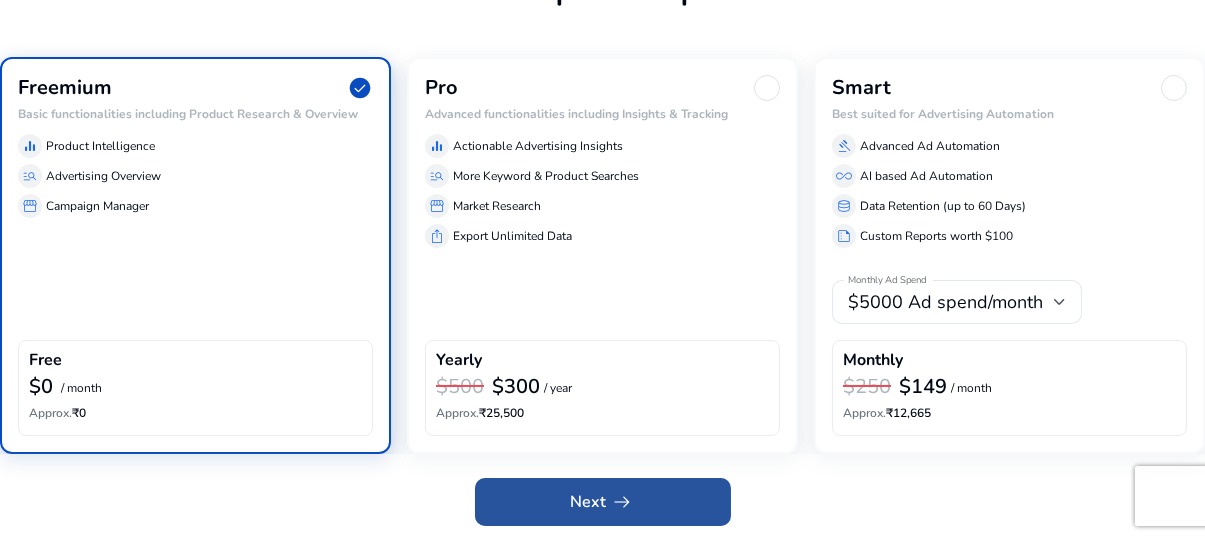 click on "Next   arrow_right_alt" 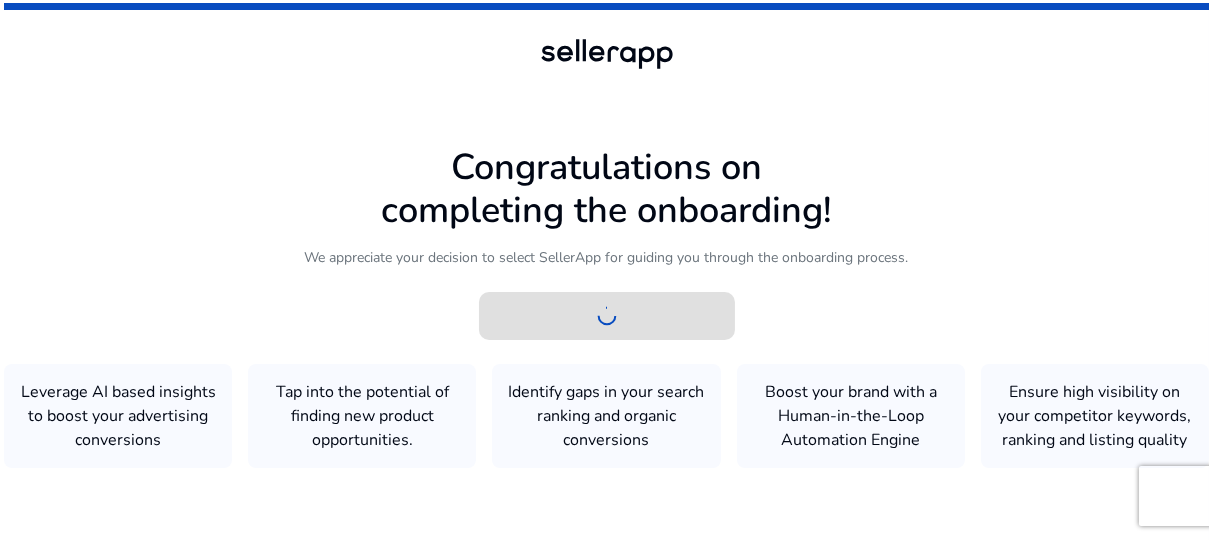 scroll, scrollTop: 0, scrollLeft: 0, axis: both 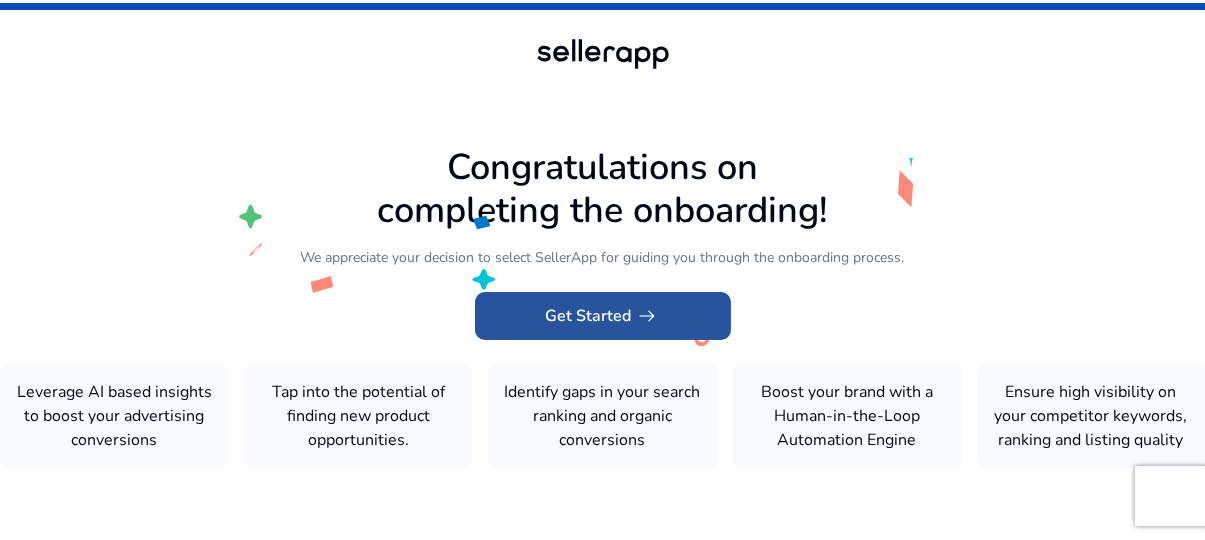 click on "Get Started   arrow_right_alt" 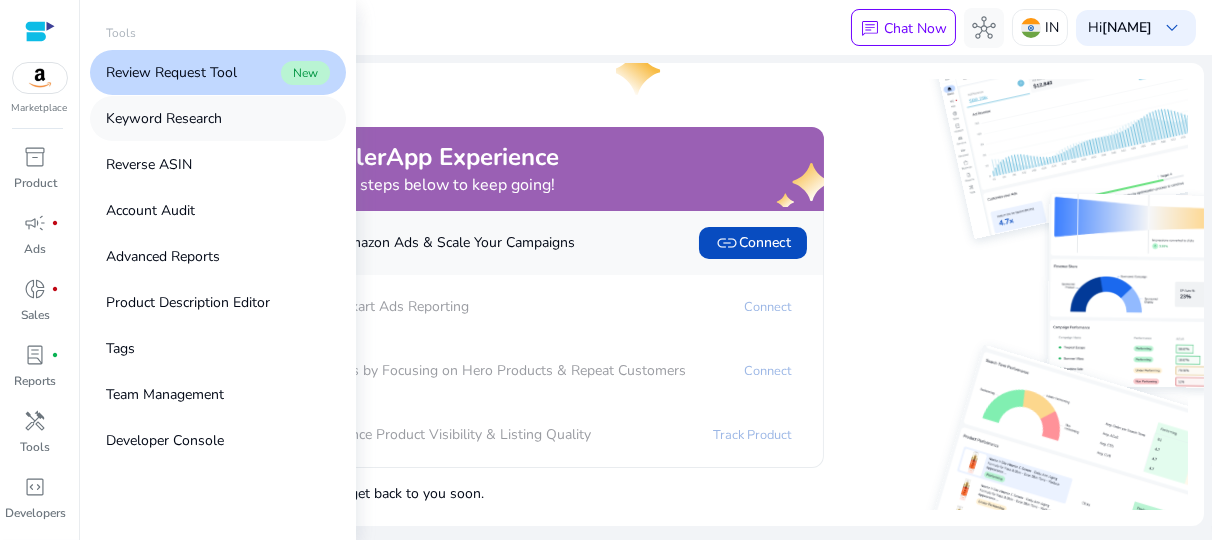 click on "Keyword Research" at bounding box center [164, 118] 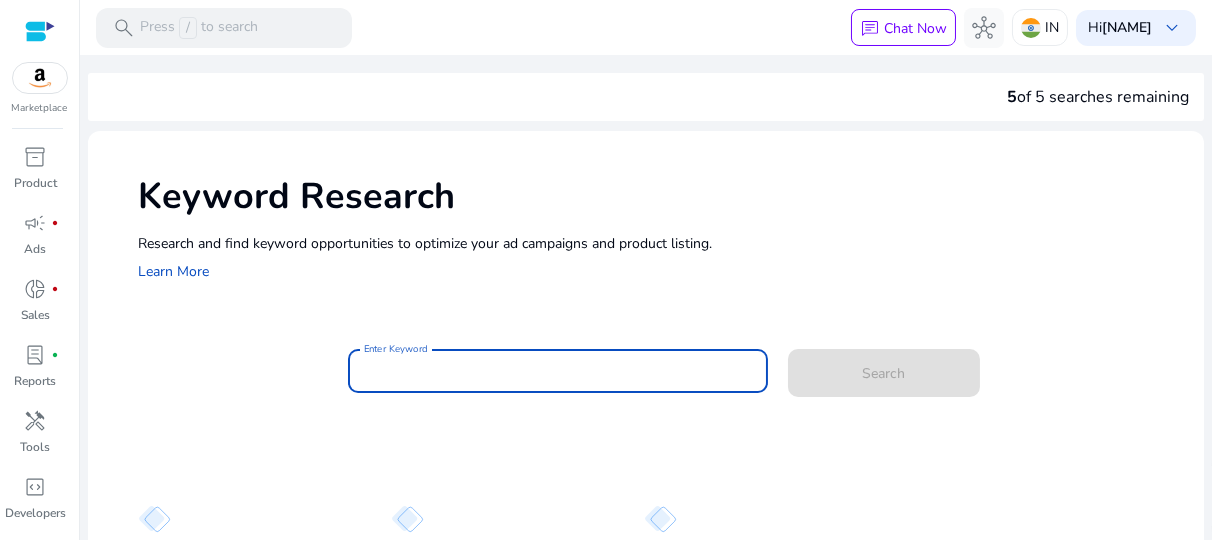 click on "Enter Keyword" at bounding box center [558, 371] 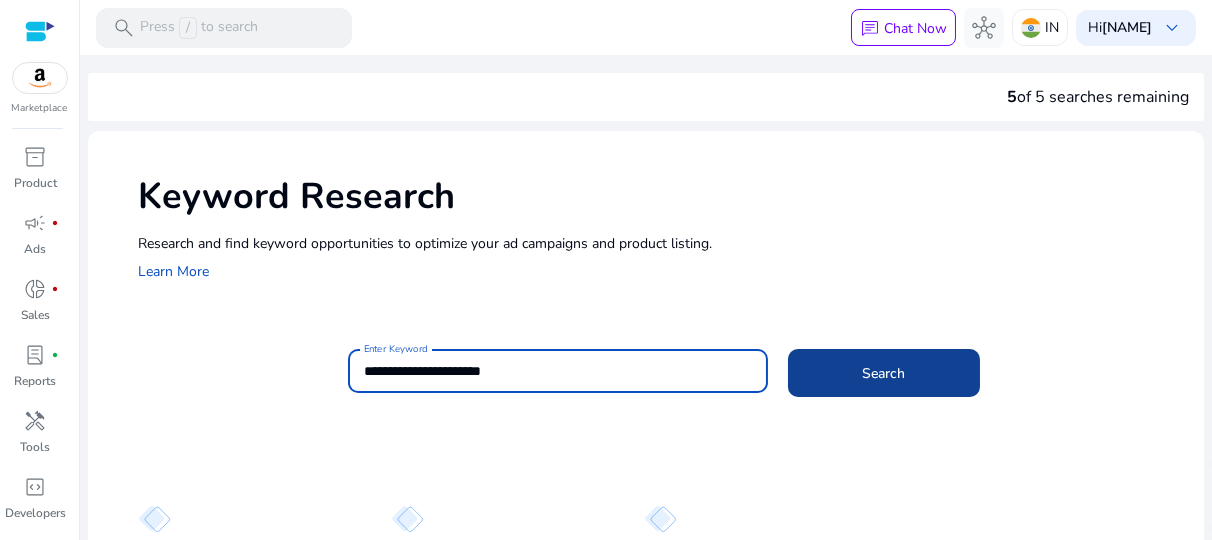 type on "**********" 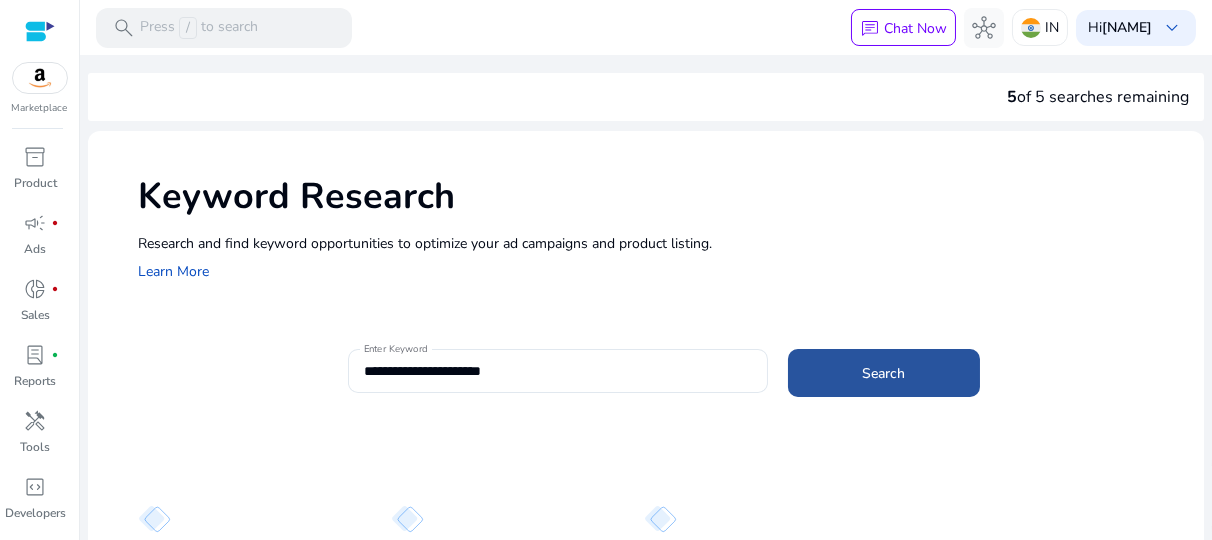 click on "Search" 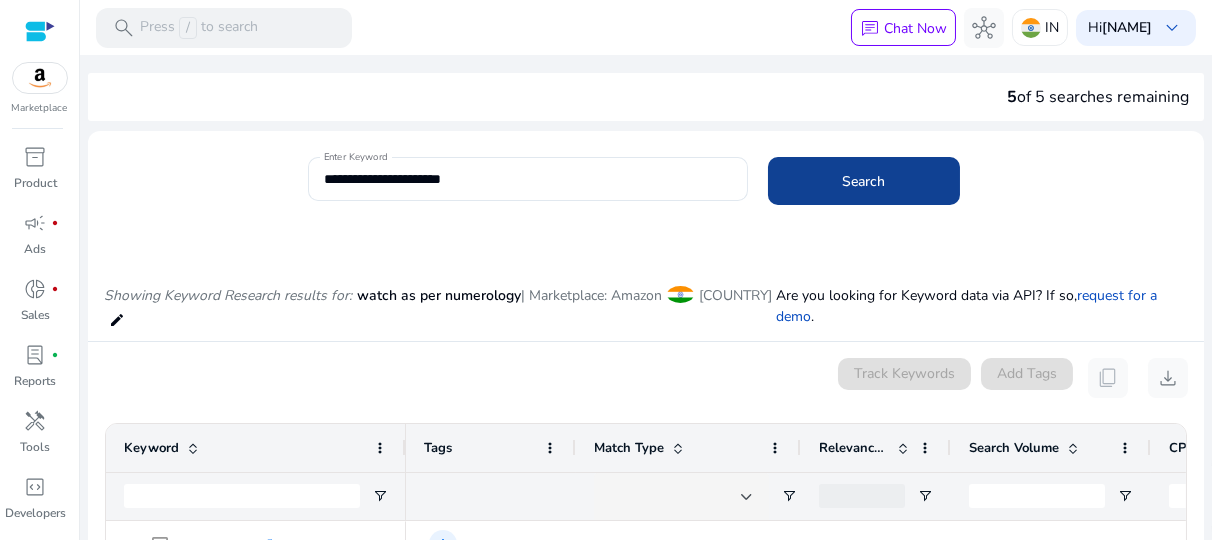 scroll, scrollTop: 0, scrollLeft: 0, axis: both 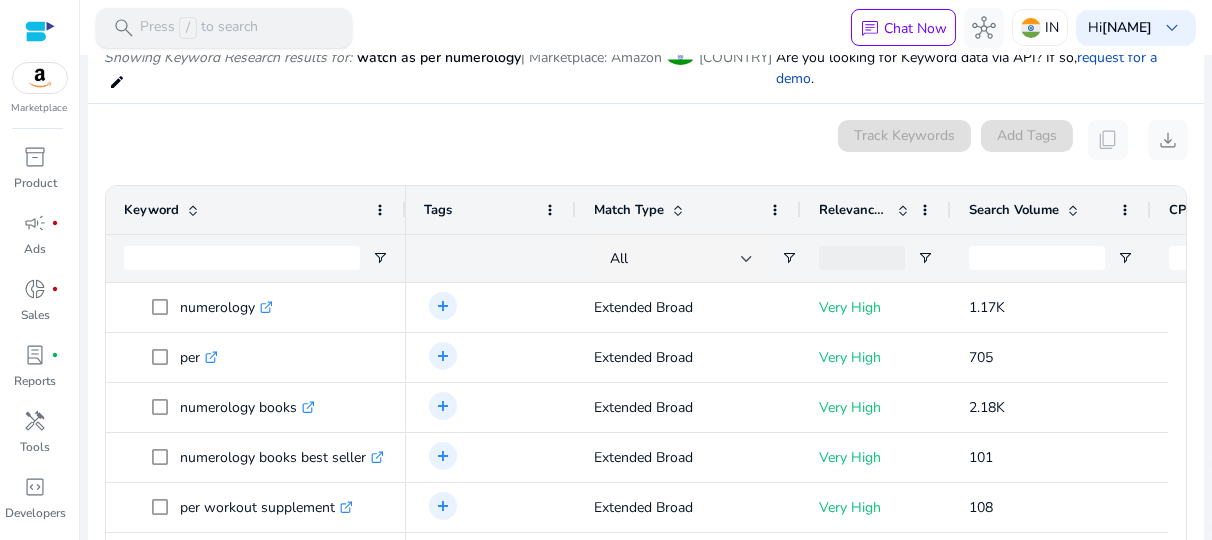 click on "Press  /  to search" at bounding box center [199, 28] 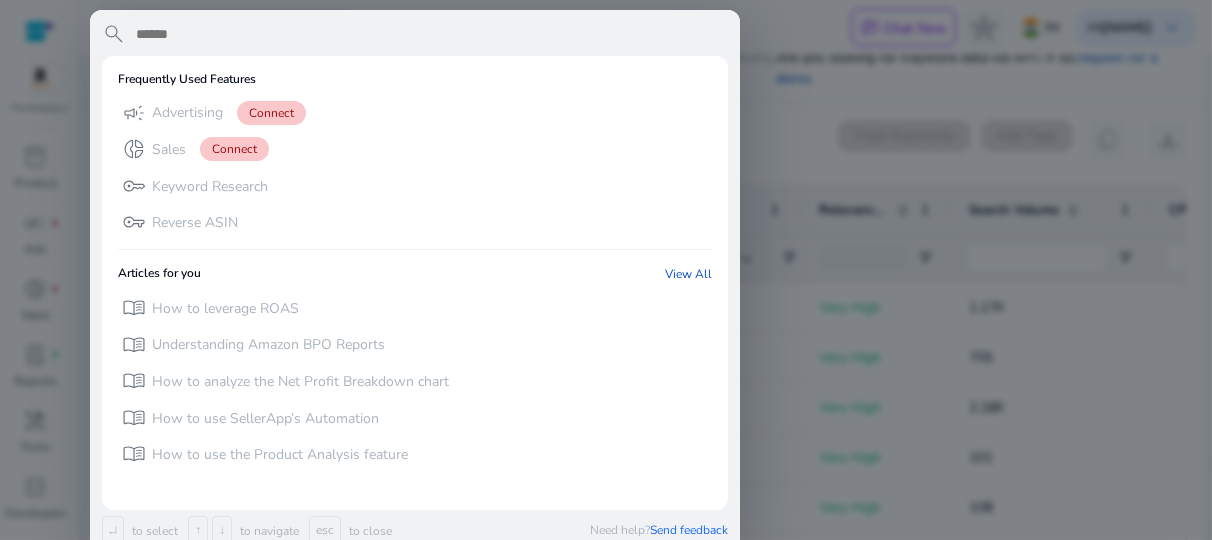 click at bounding box center (606, 270) 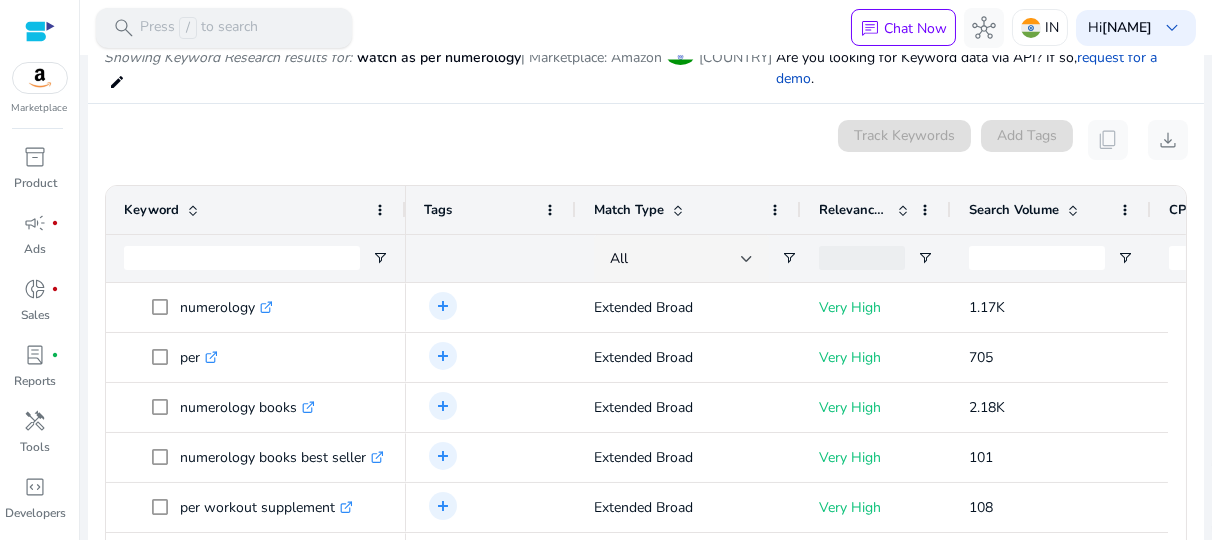 click on "Press  /  to search" at bounding box center (199, 28) 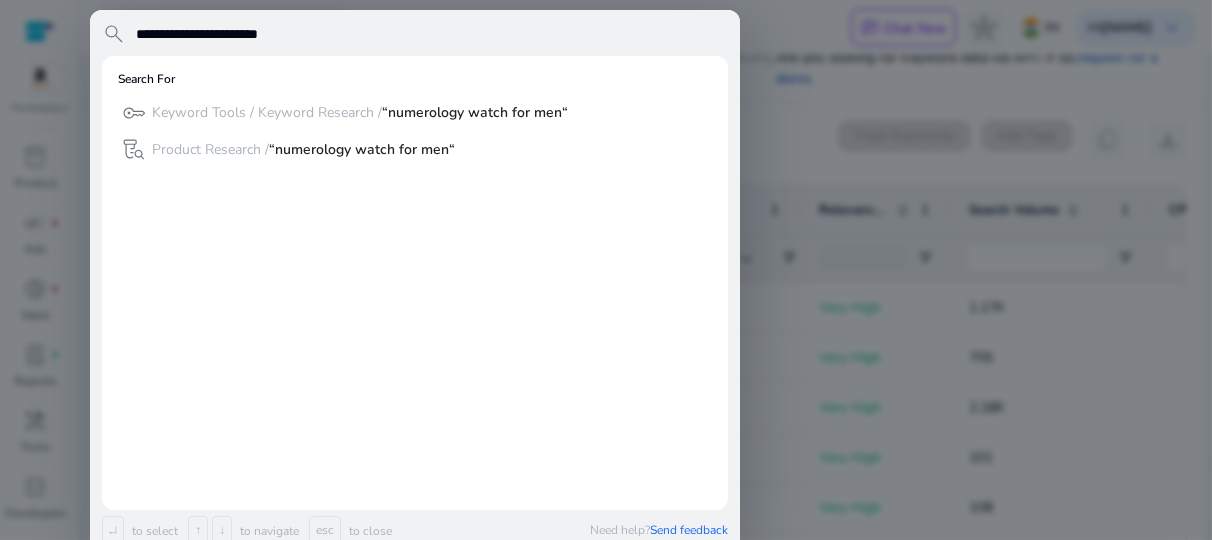 type on "**********" 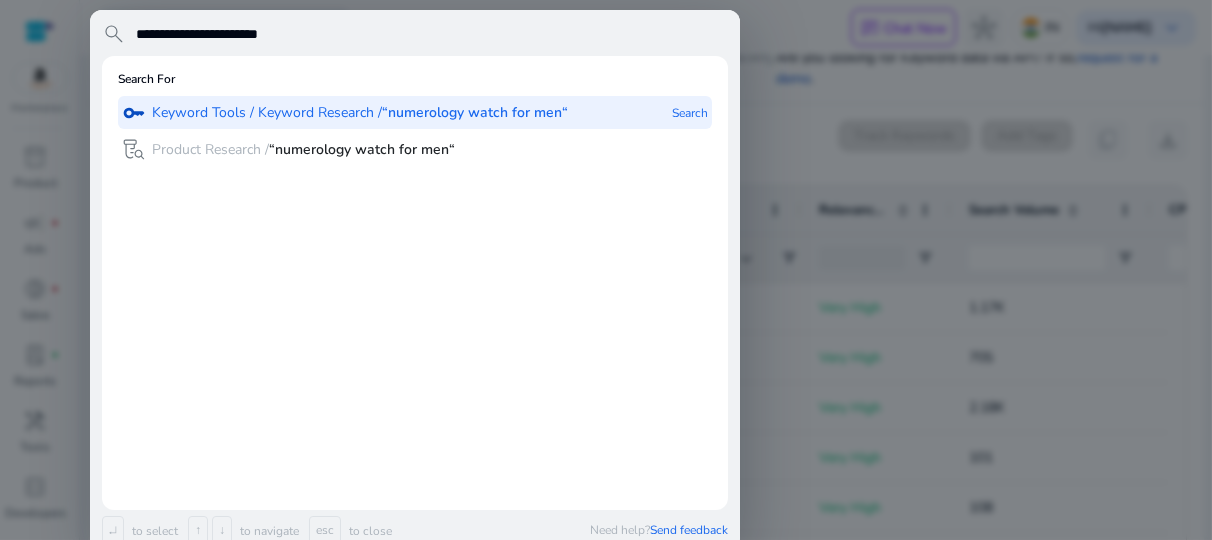 click on "“numerology watch for men“" at bounding box center [475, 112] 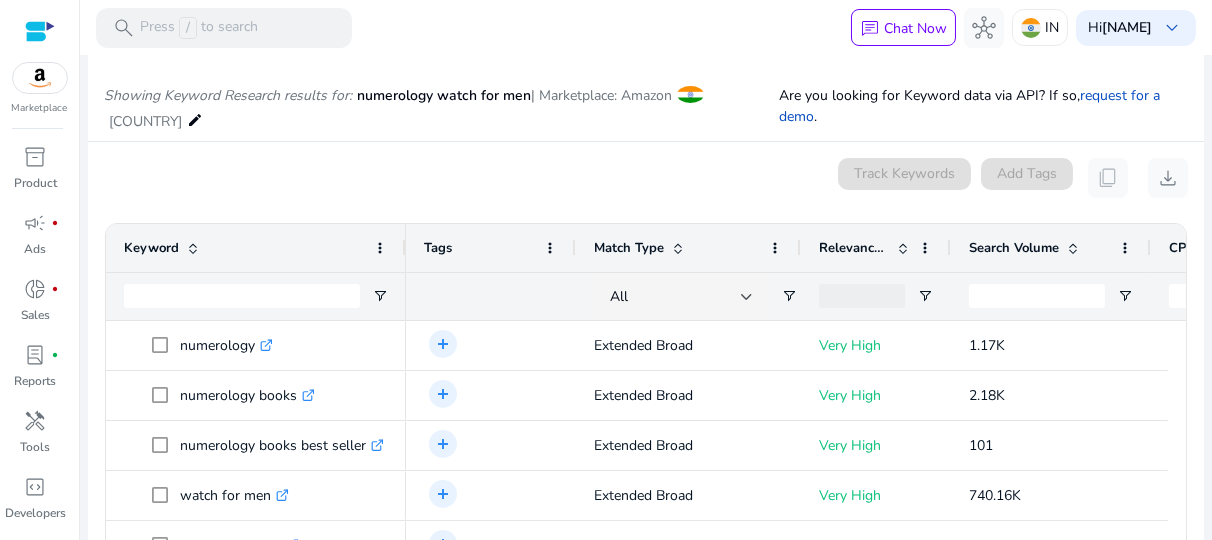 scroll, scrollTop: 238, scrollLeft: 0, axis: vertical 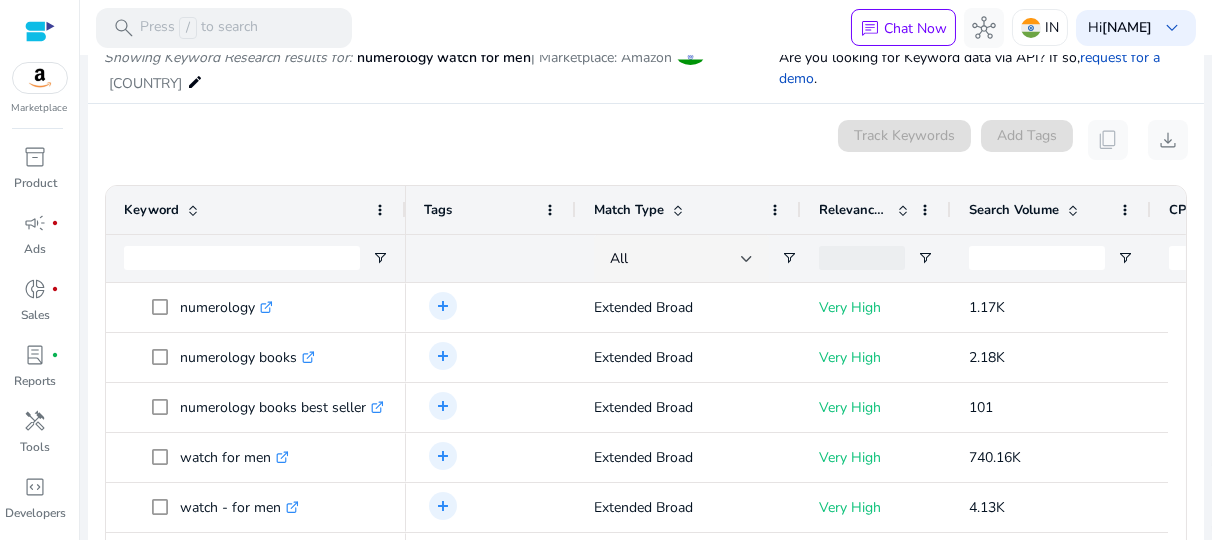 click on "0 keyword(s) selected   Track Keywords   Add Tags   content_copy   download" at bounding box center [646, 140] 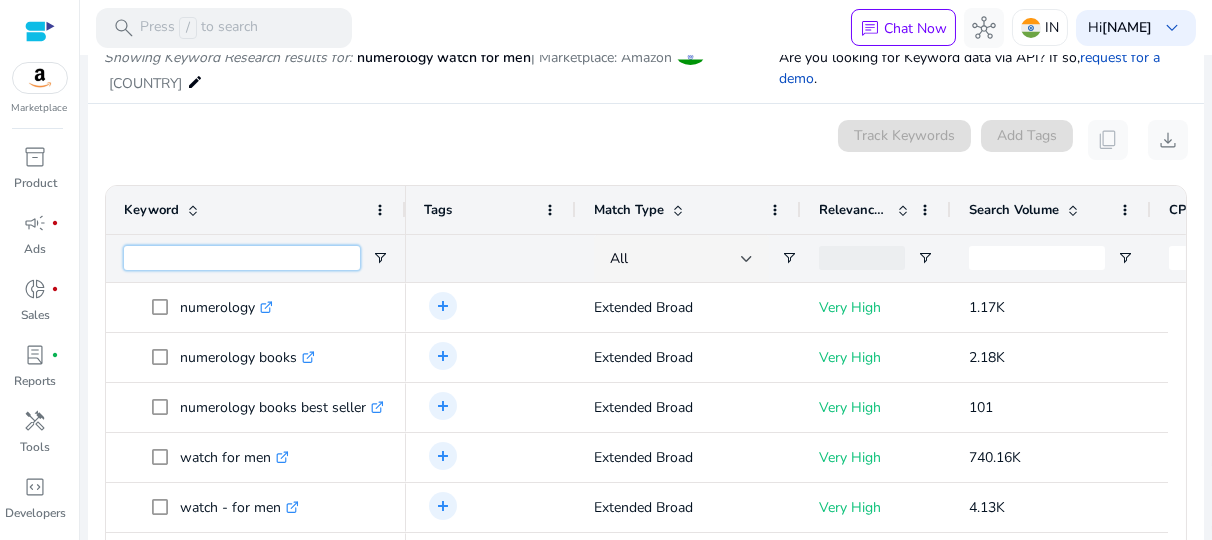 click at bounding box center [242, 258] 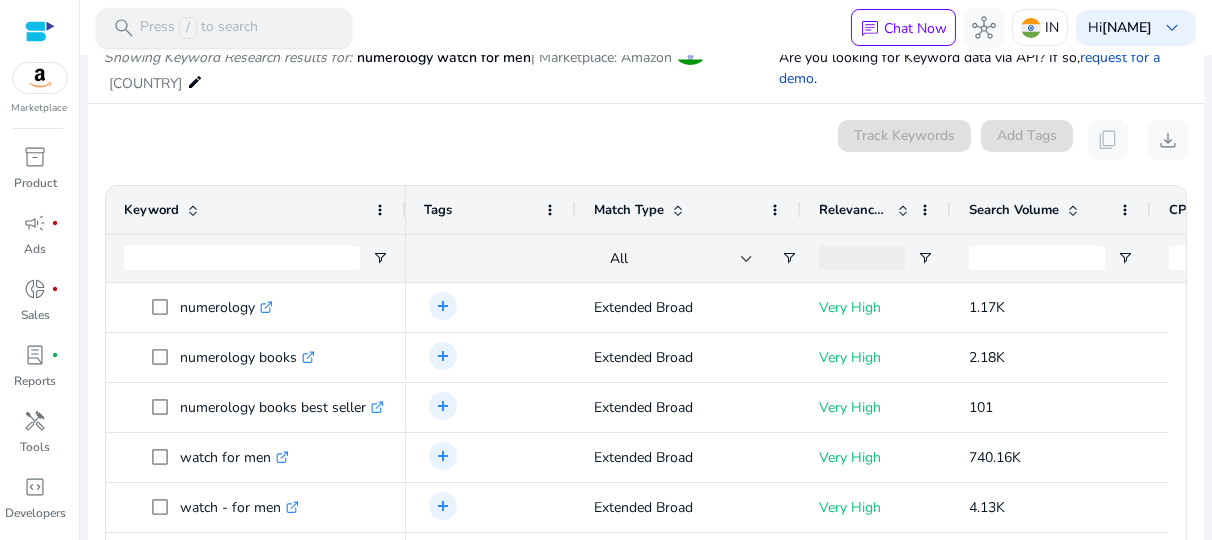click on "search   Press  /  to search" at bounding box center (224, 28) 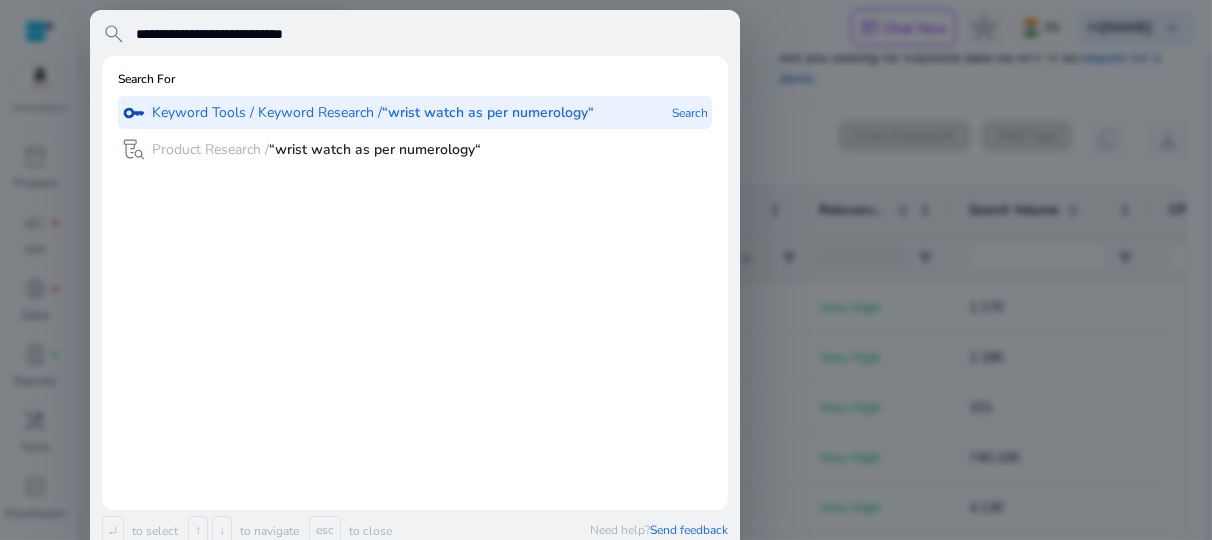 type on "**********" 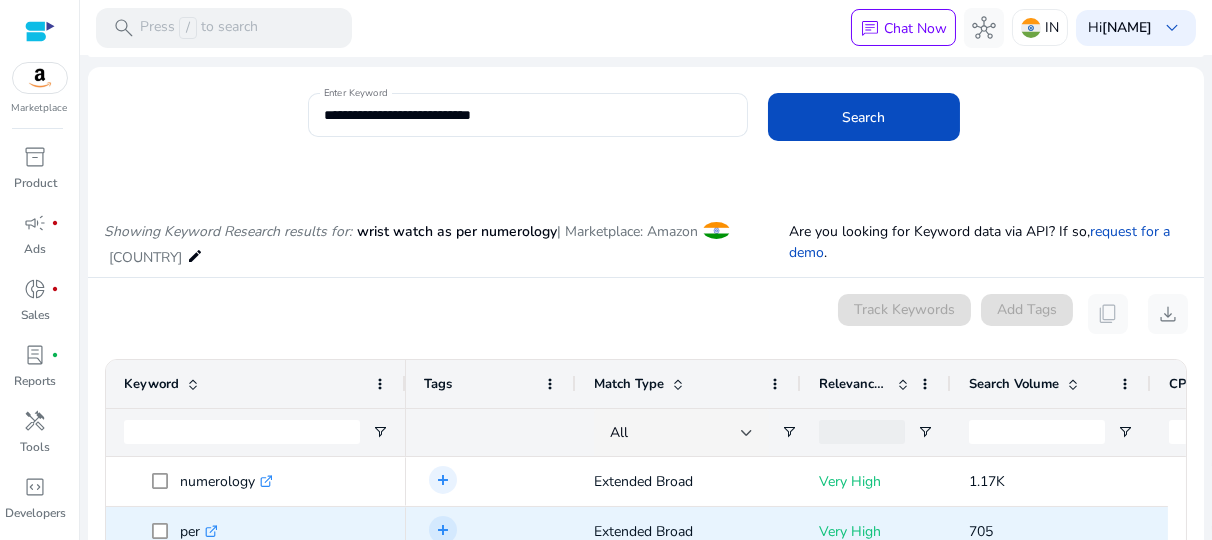 scroll, scrollTop: 238, scrollLeft: 0, axis: vertical 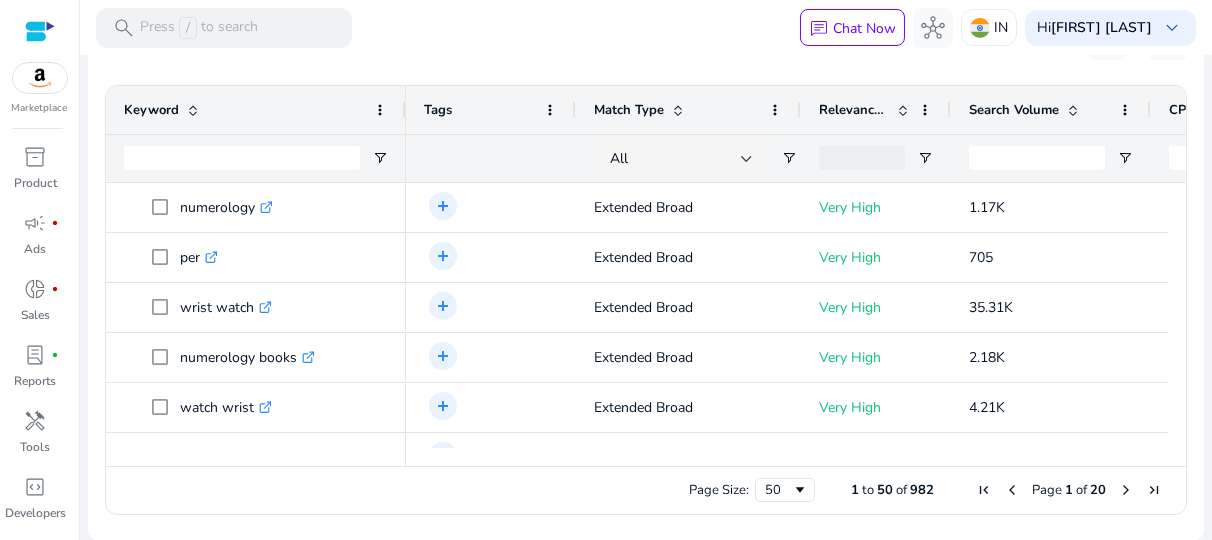 click on "Page Size:
50
1
to
50
of
982
Page
1
of
20" at bounding box center [646, 490] 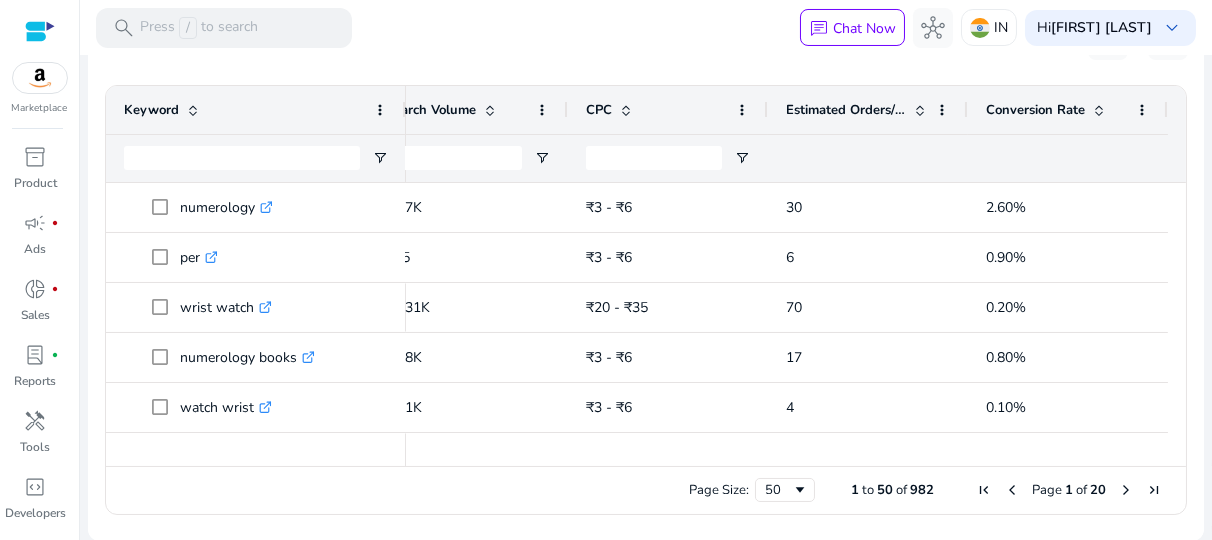 scroll, scrollTop: 0, scrollLeft: 0, axis: both 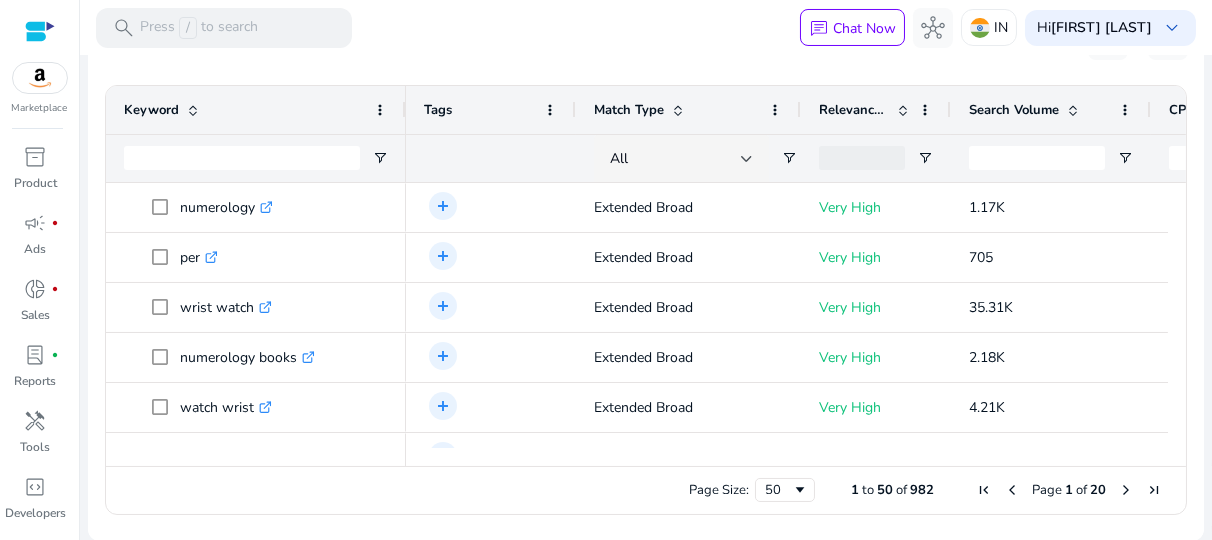 click at bounding box center (903, 110) 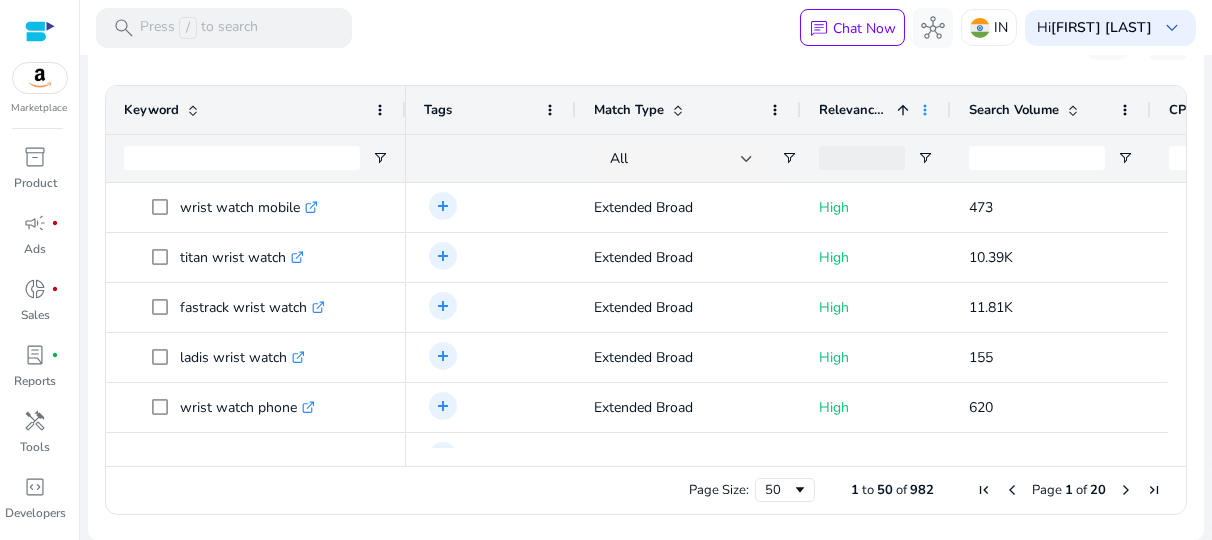 click at bounding box center [925, 110] 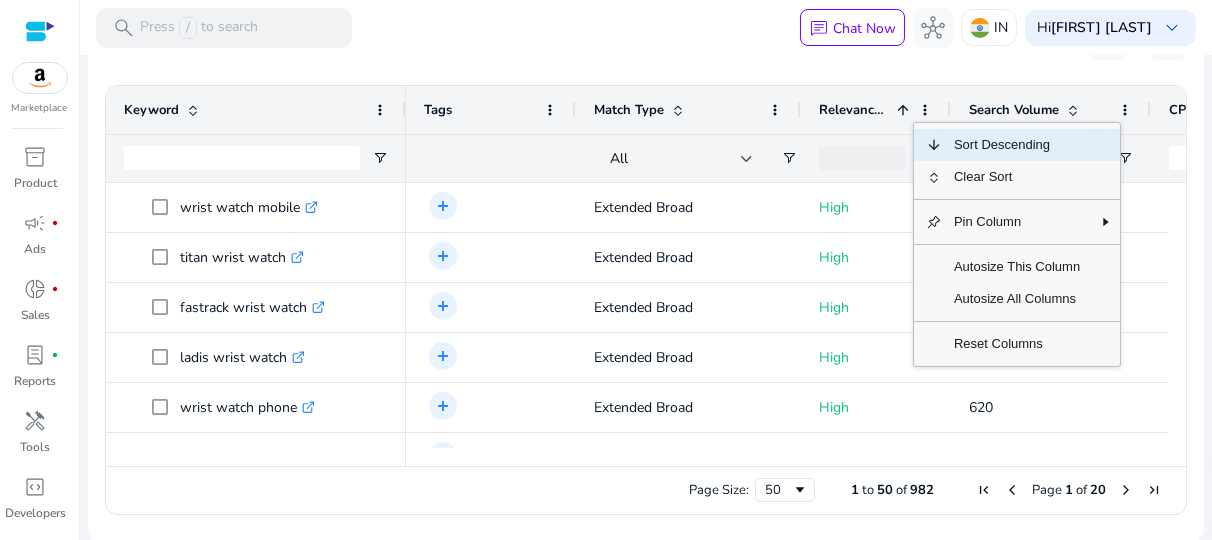 click at bounding box center (934, 145) 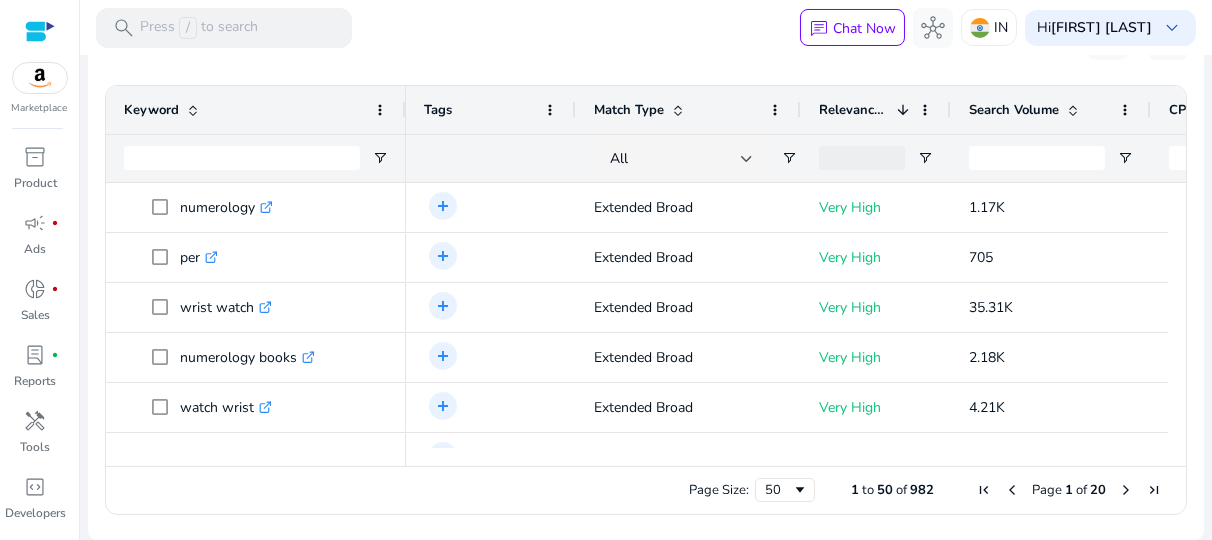 click at bounding box center (903, 110) 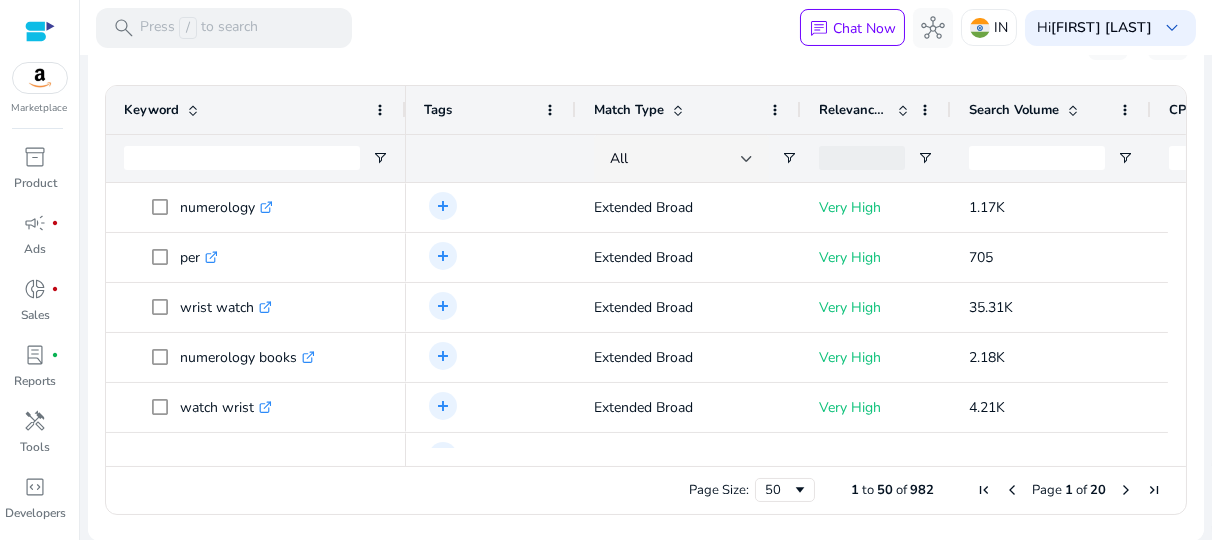 click at bounding box center (903, 110) 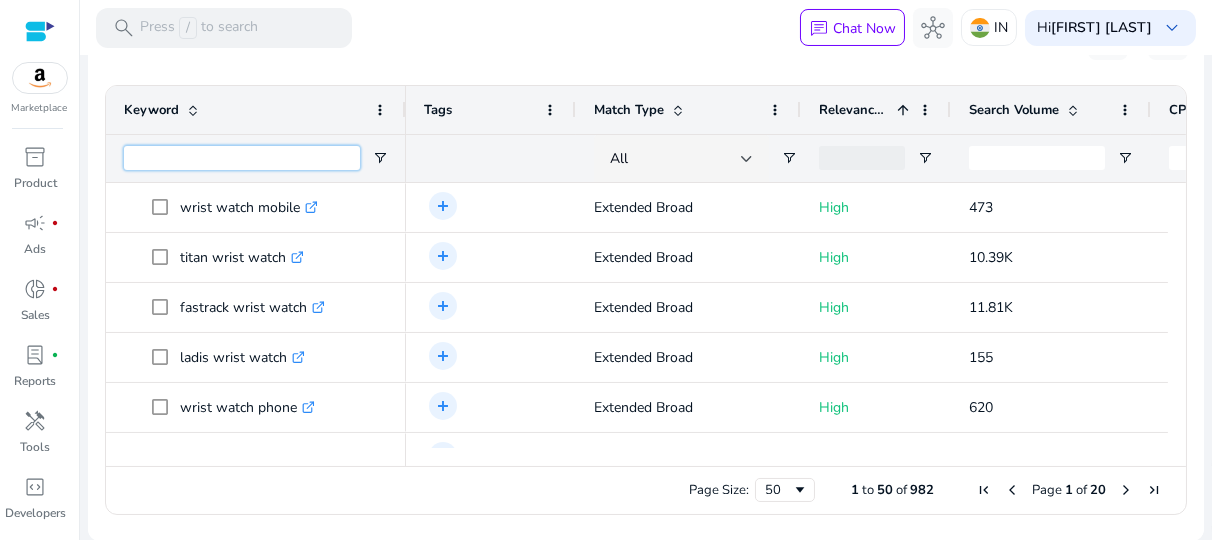 click at bounding box center [242, 158] 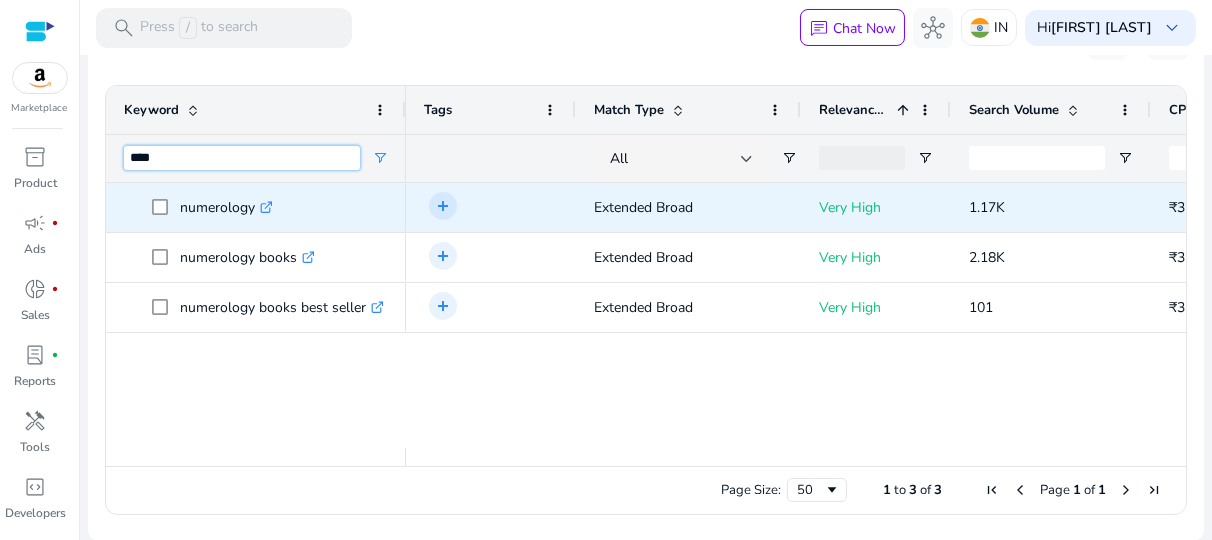 type on "****" 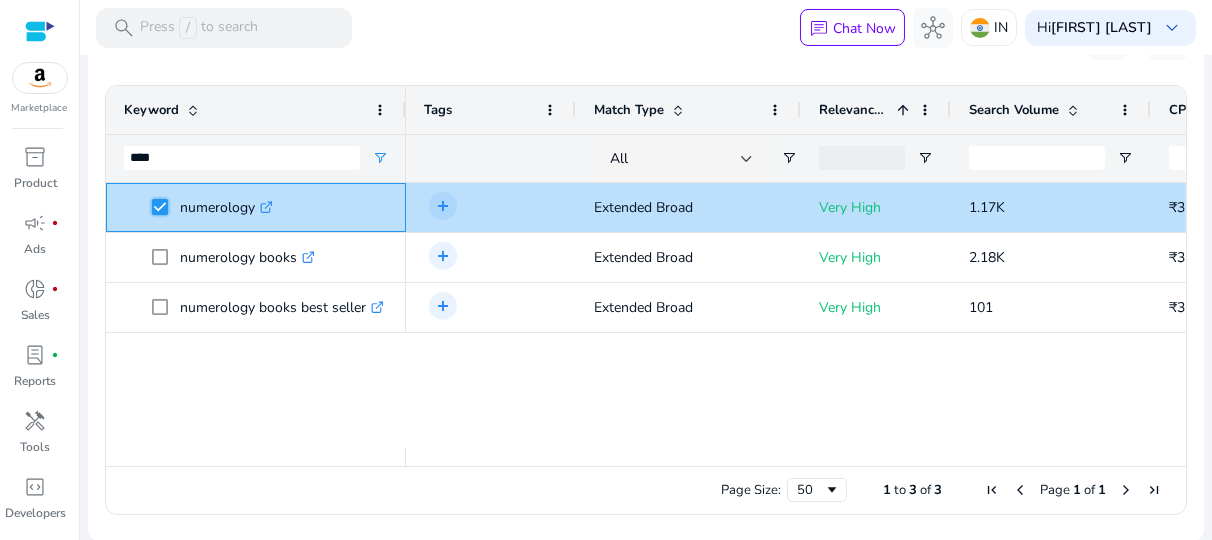 scroll, scrollTop: 0, scrollLeft: 571, axis: horizontal 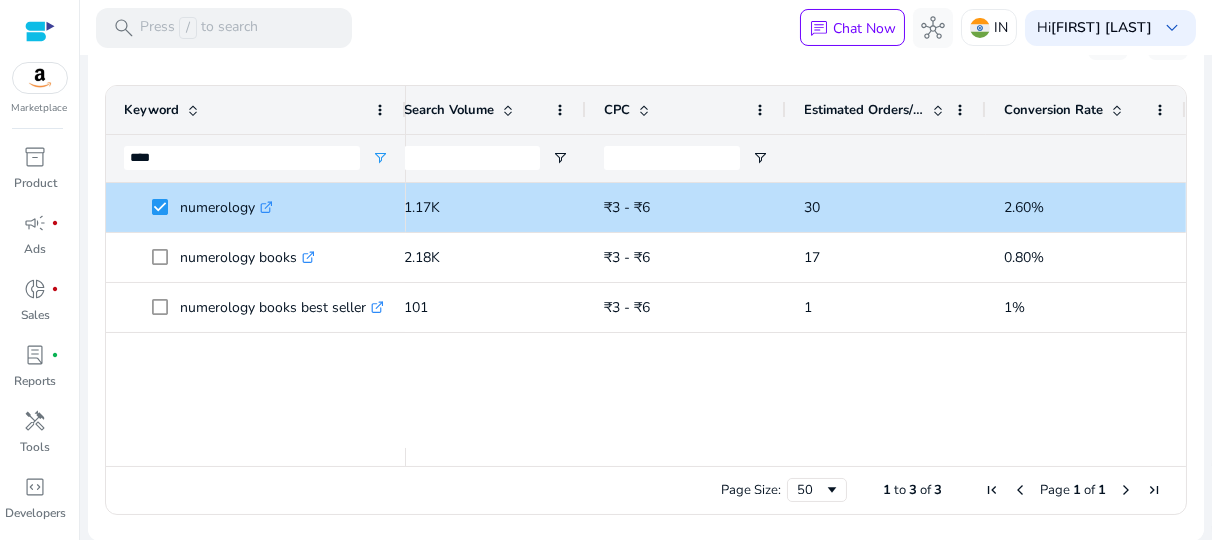 click on "Page Size:
50
1
to
3
of
3
Page
1
of
1" at bounding box center [646, 490] 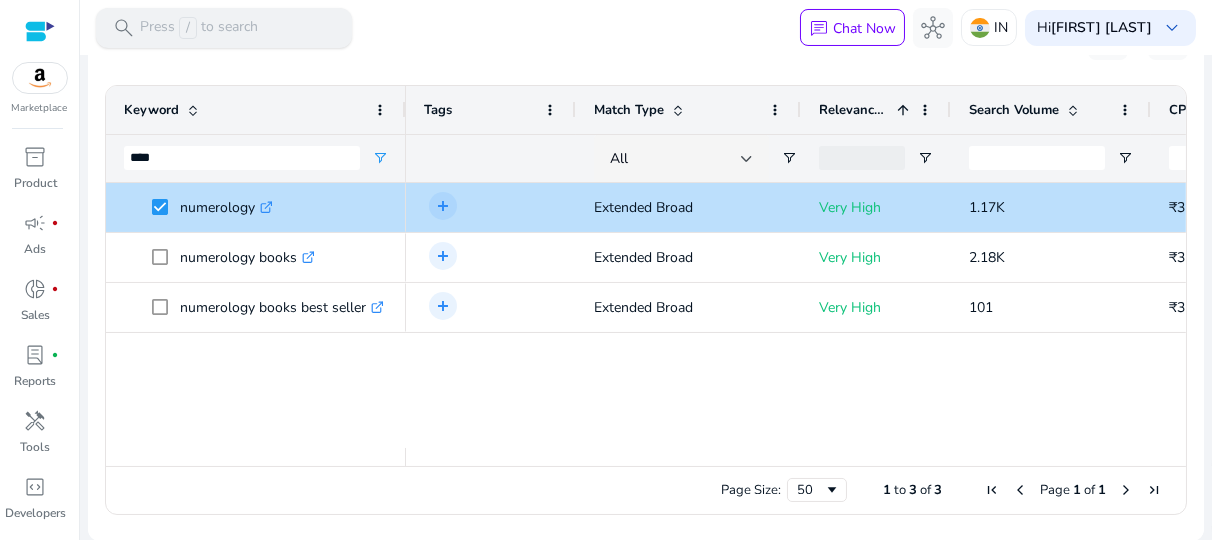 click on "Press  /  to search" at bounding box center [199, 28] 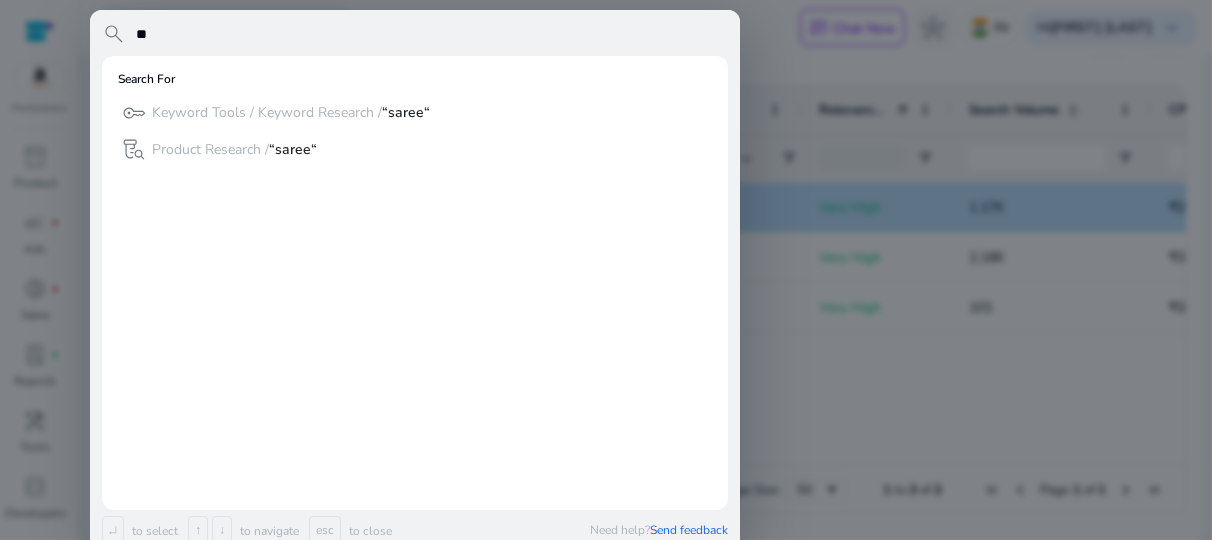 type on "*" 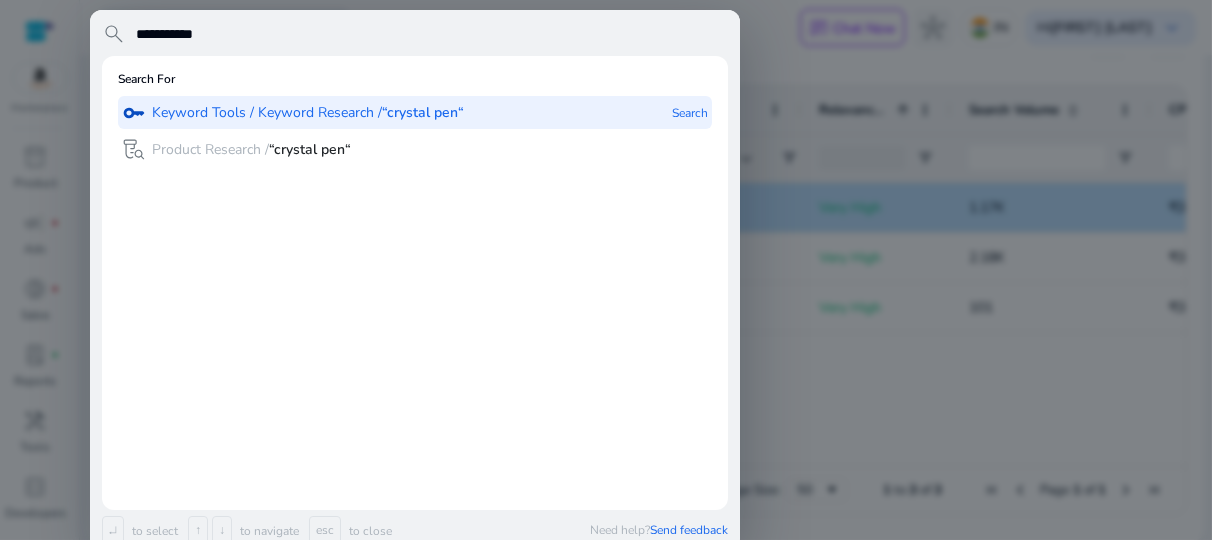 type on "**********" 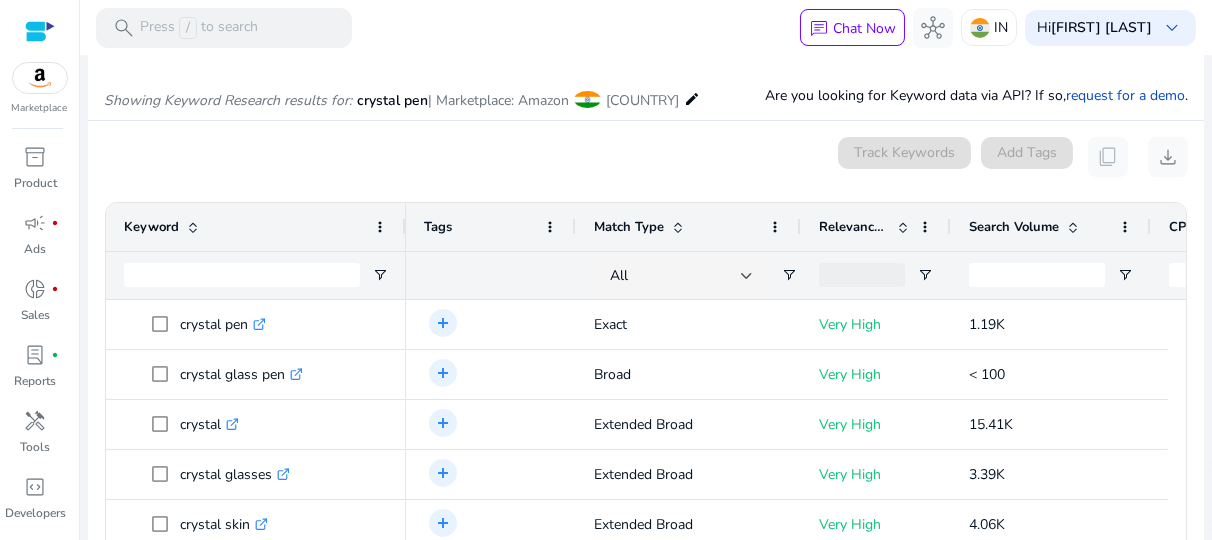 scroll, scrollTop: 238, scrollLeft: 0, axis: vertical 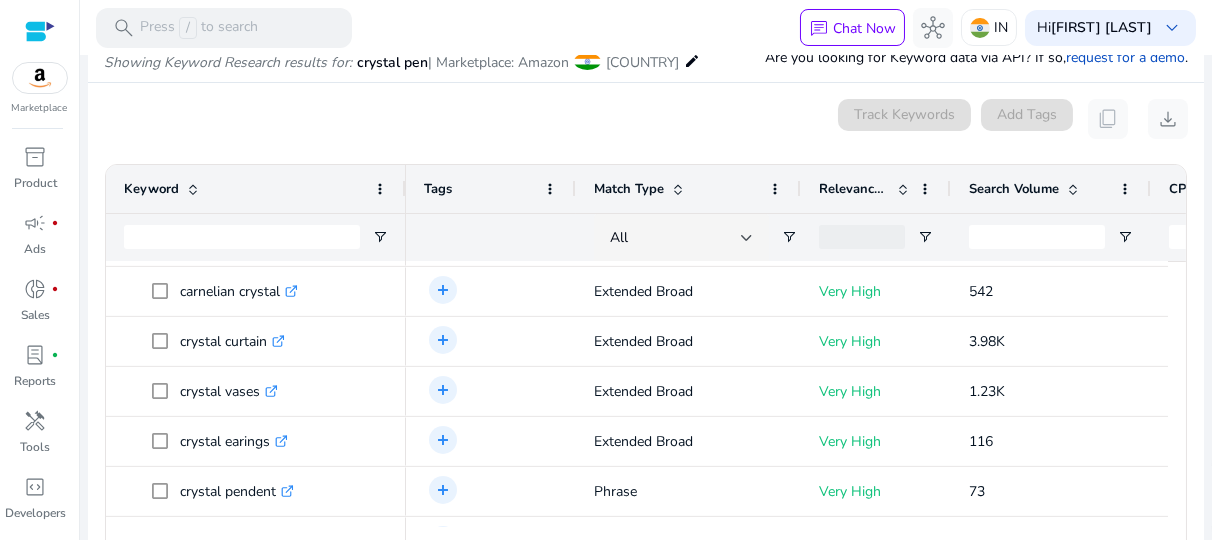 click at bounding box center (1177, 394) 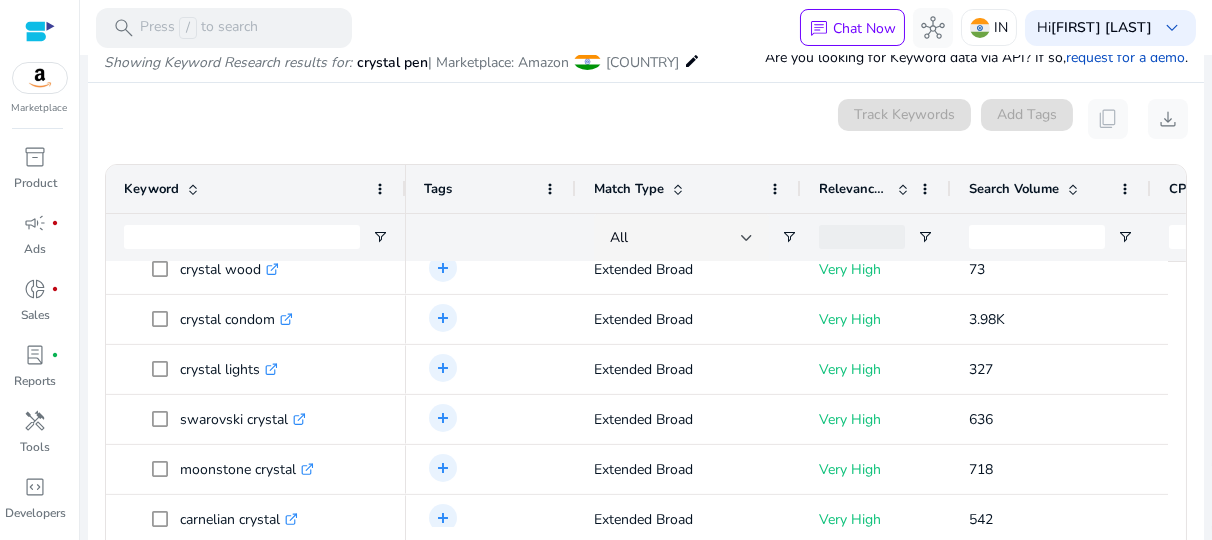 scroll, scrollTop: 1862, scrollLeft: 0, axis: vertical 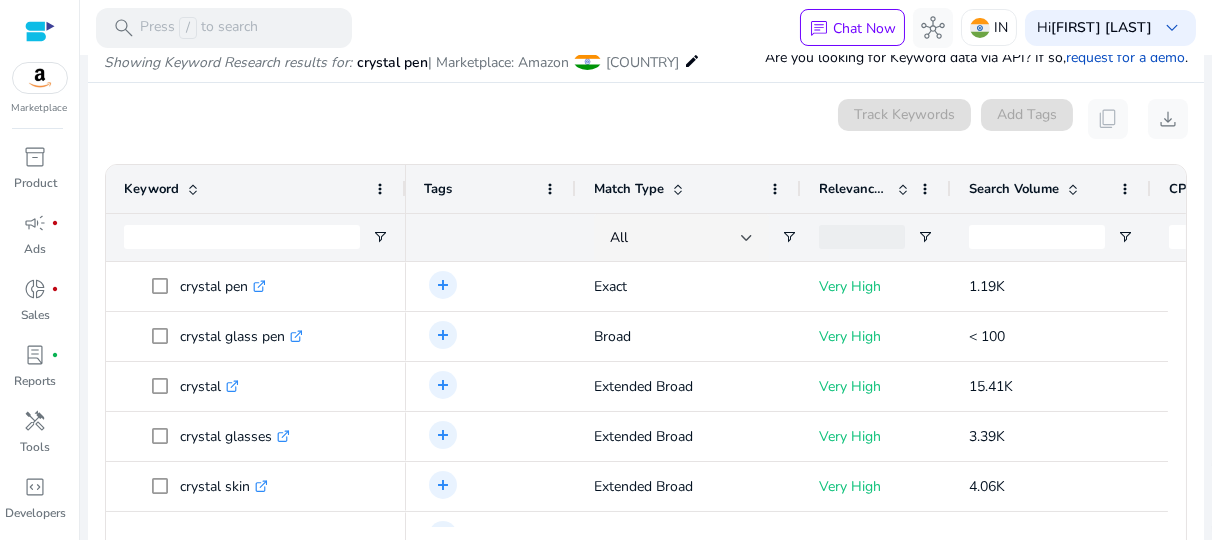 click at bounding box center (903, 189) 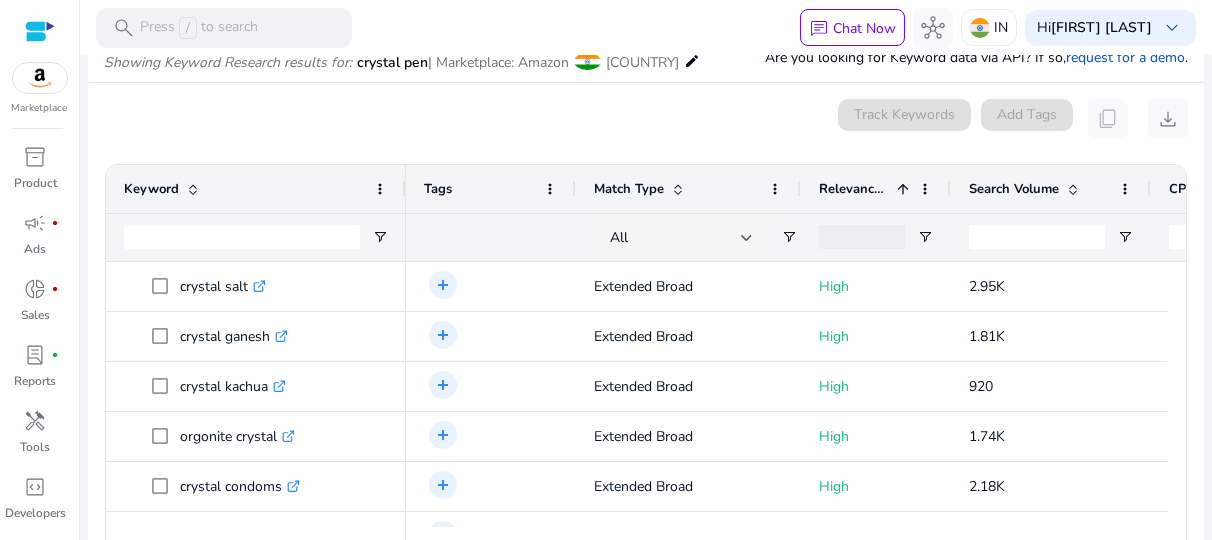 click at bounding box center [903, 189] 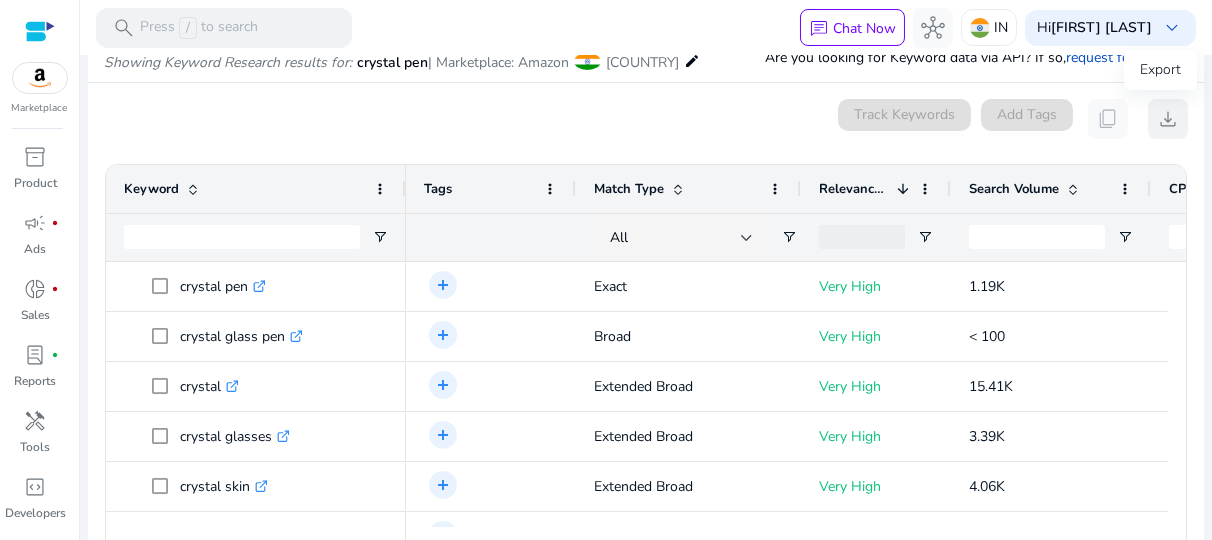 click on "download" 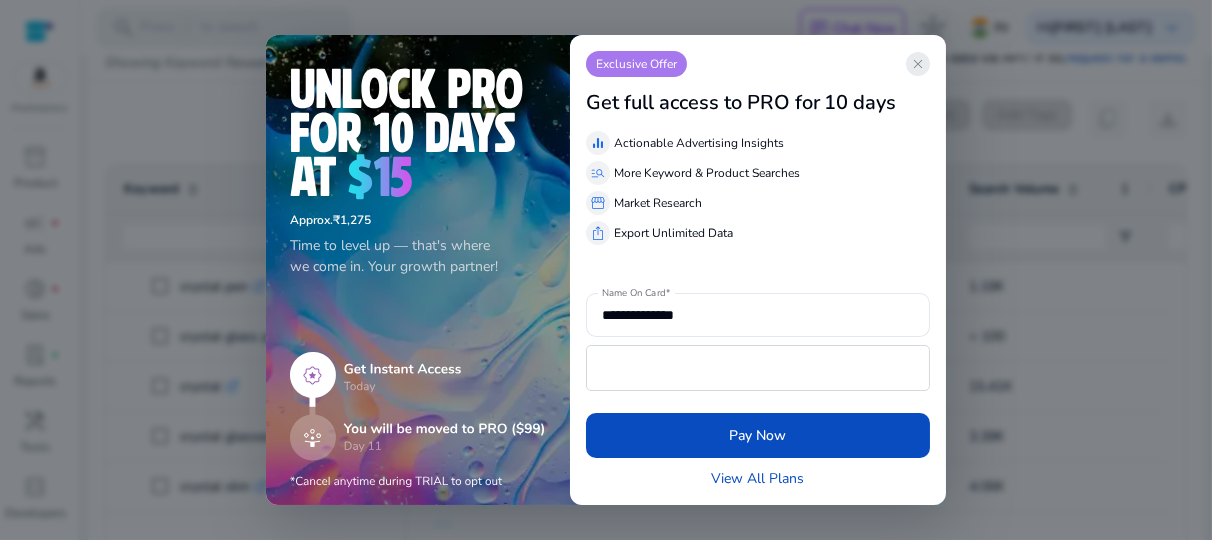 click on "close" at bounding box center (918, 64) 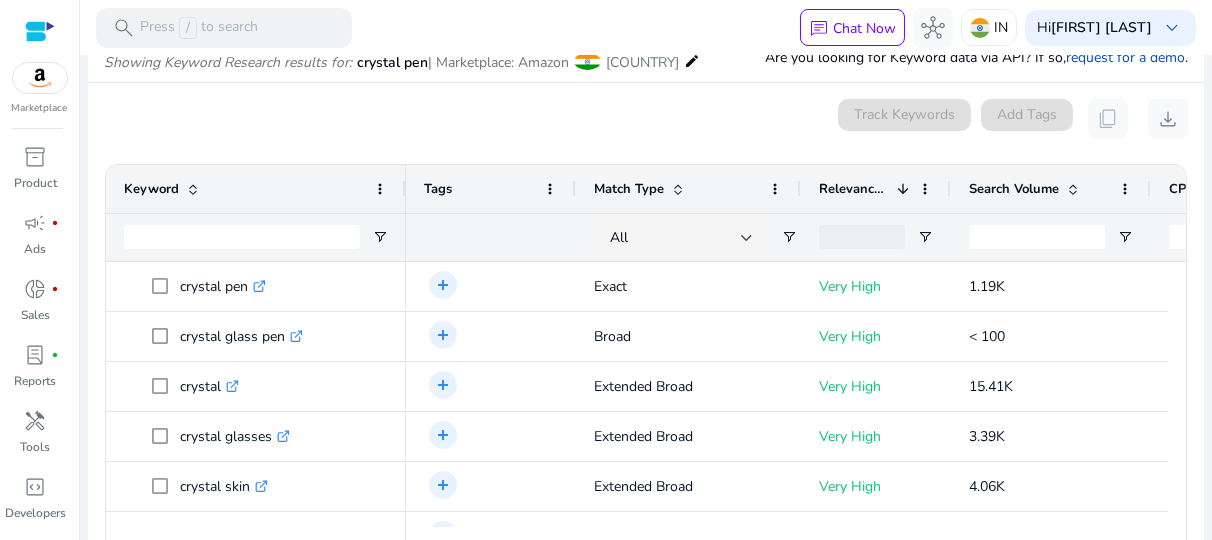type 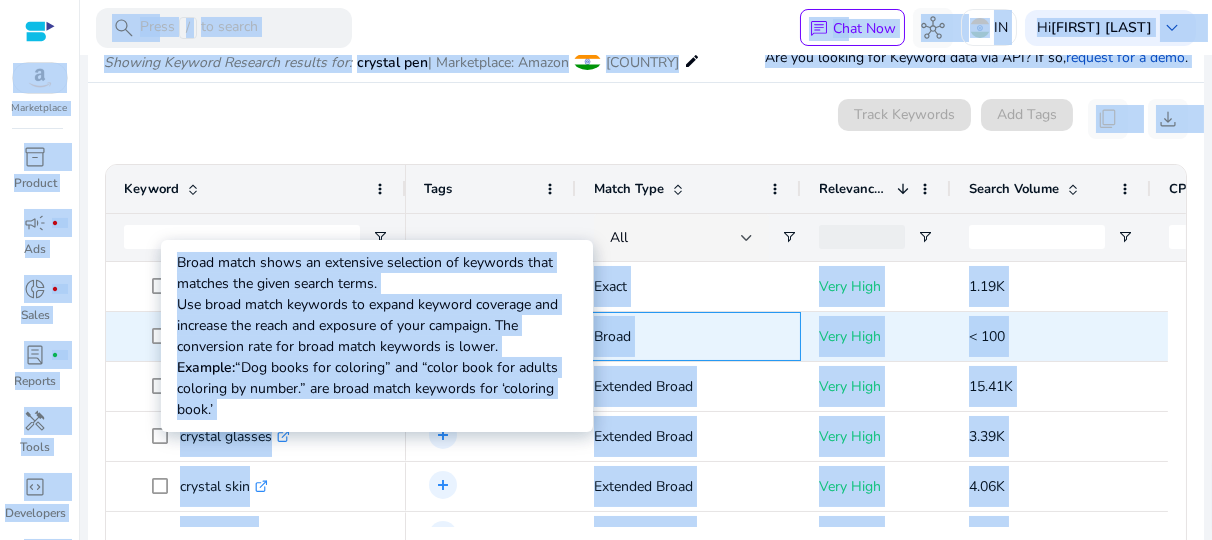 click on "Broad" at bounding box center (688, 336) 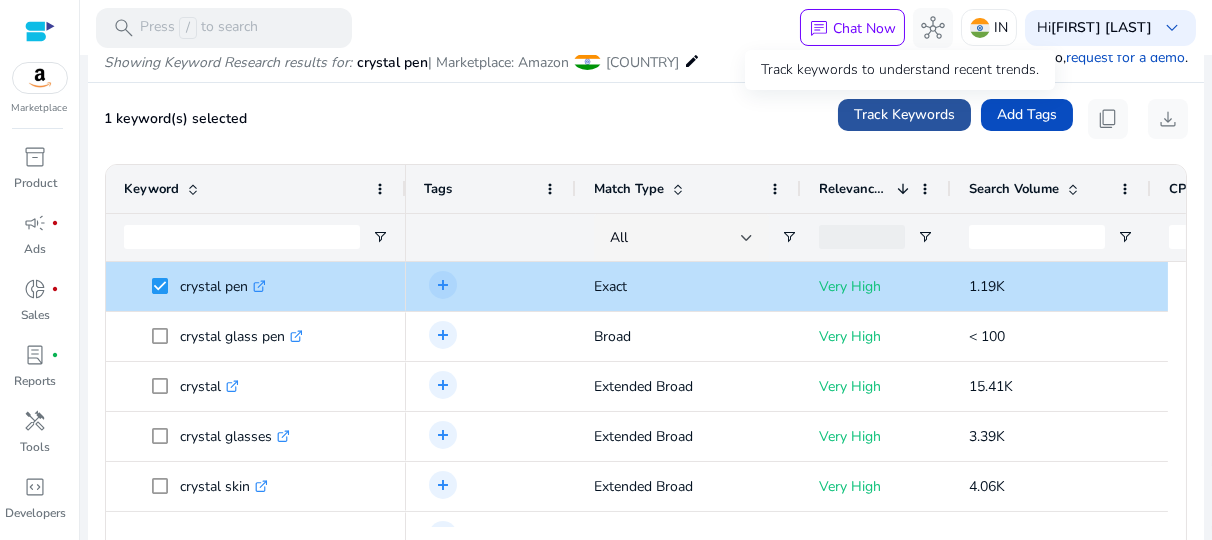 click on "Track Keywords" at bounding box center [904, 114] 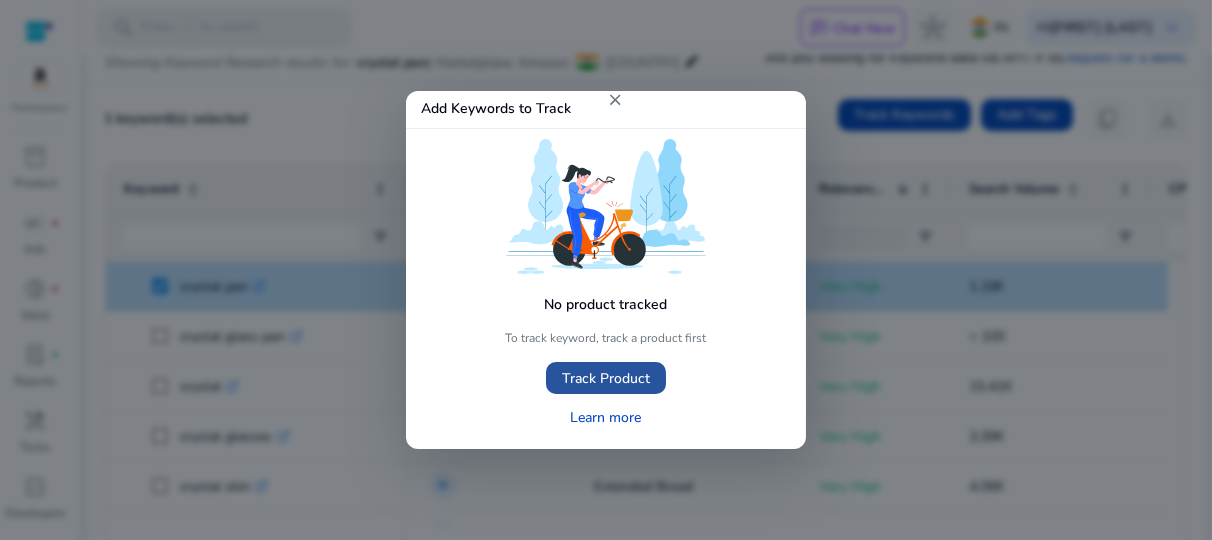 click on "Track Product" at bounding box center [606, 378] 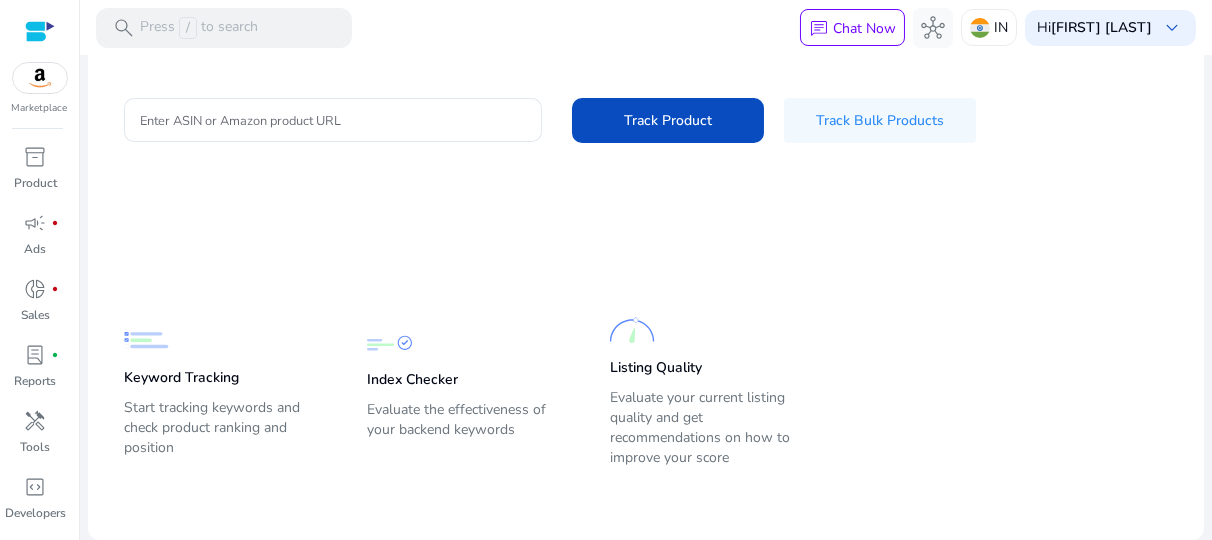 scroll, scrollTop: 0, scrollLeft: 0, axis: both 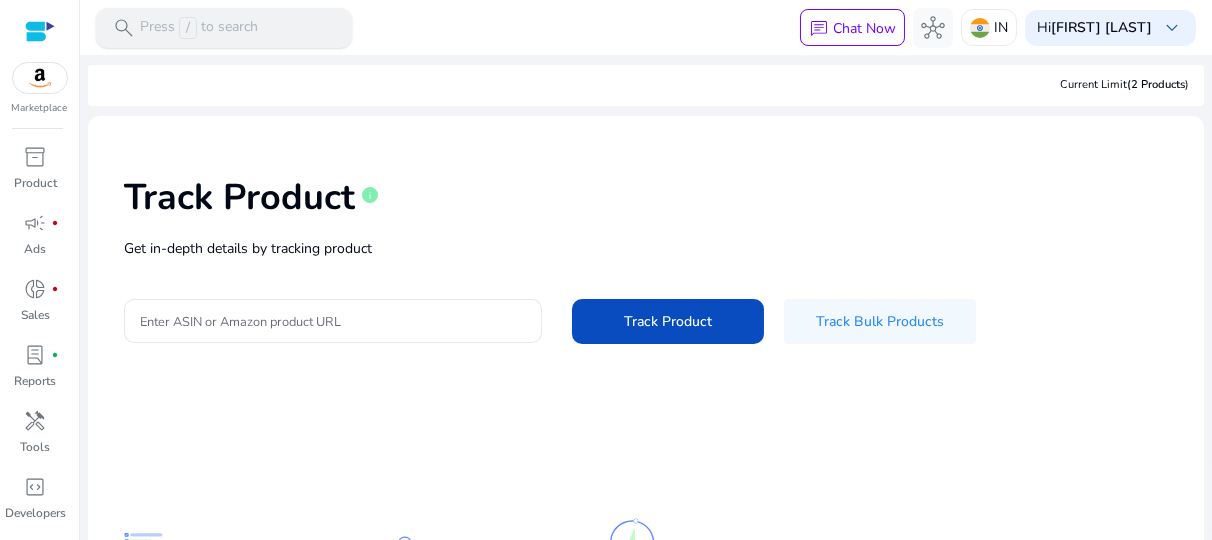 click on "Press  /  to search" at bounding box center [199, 28] 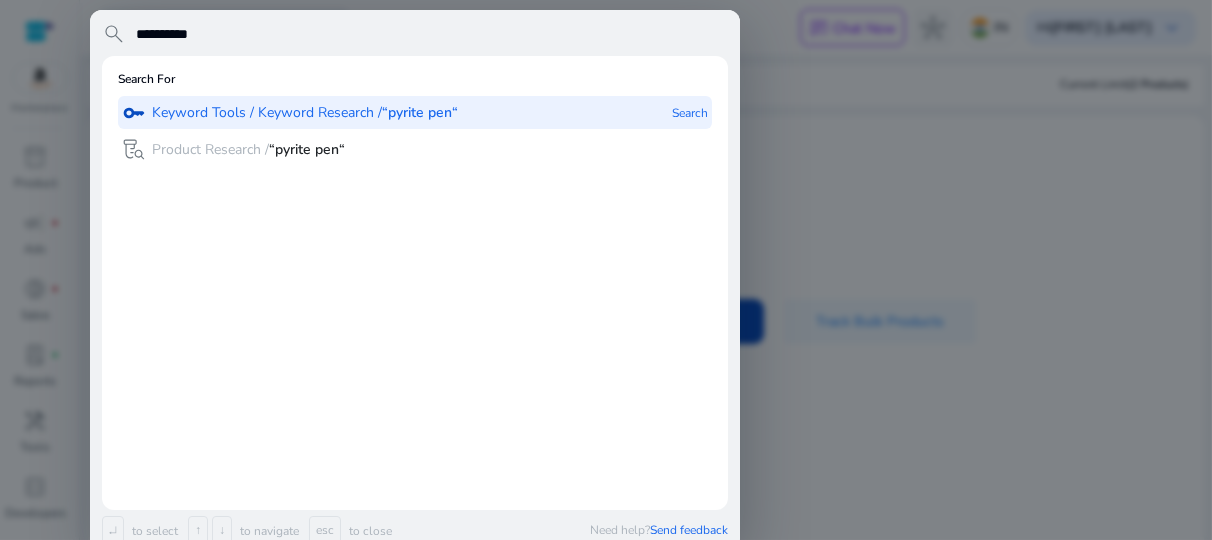 type on "**********" 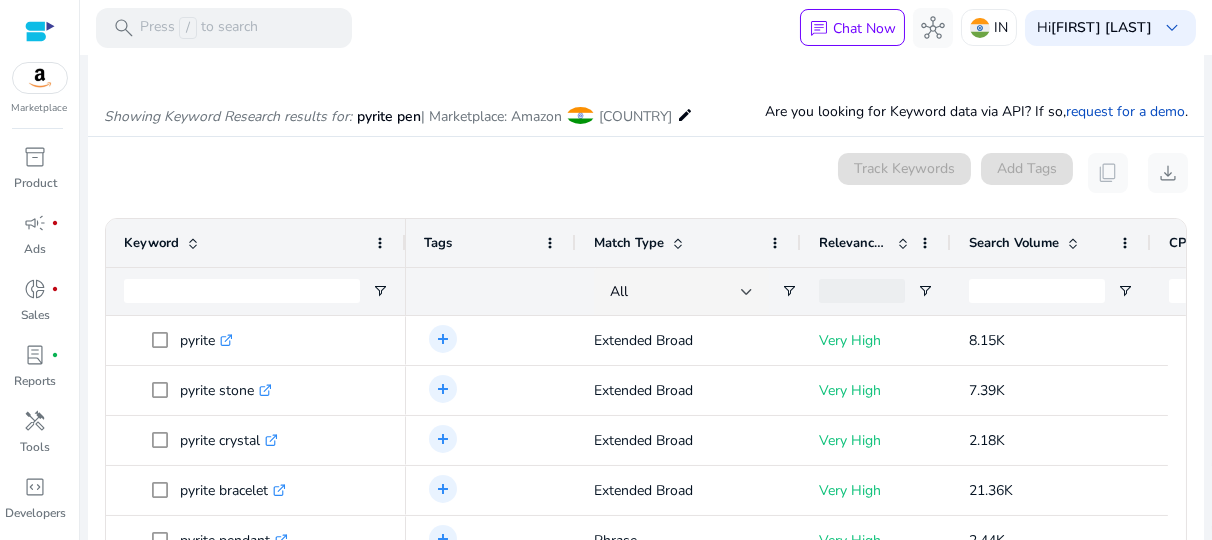 scroll, scrollTop: 238, scrollLeft: 0, axis: vertical 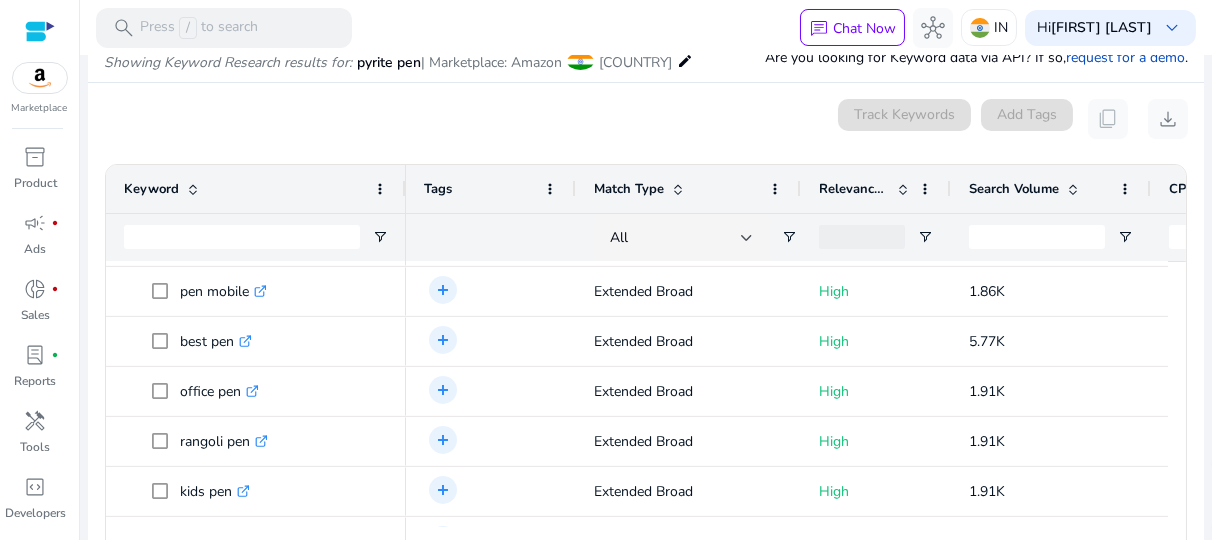 click at bounding box center (1237, 237) 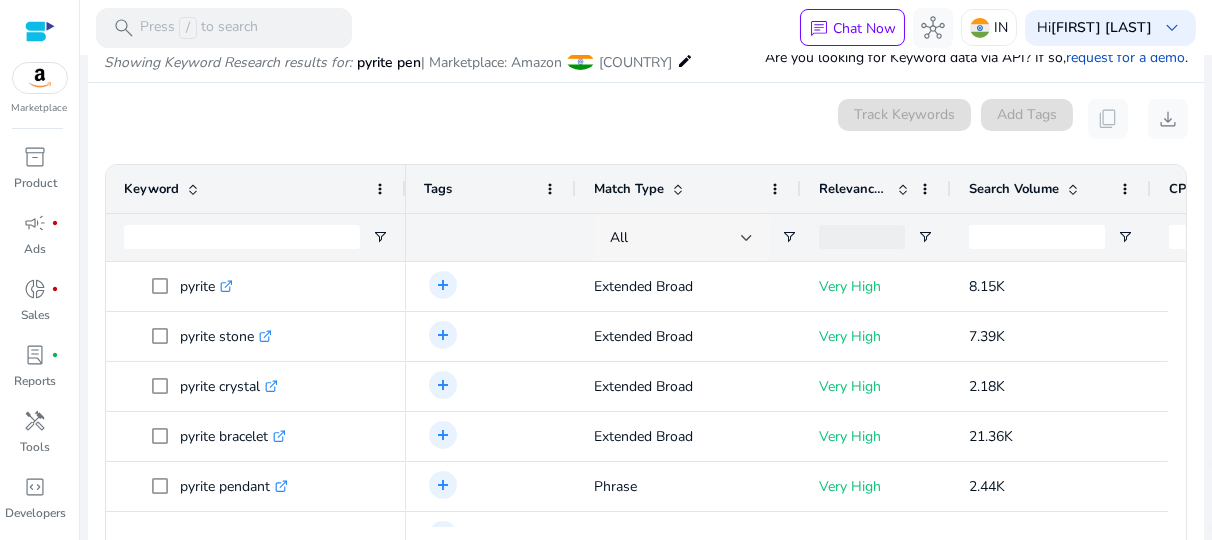 click at bounding box center (747, 238) 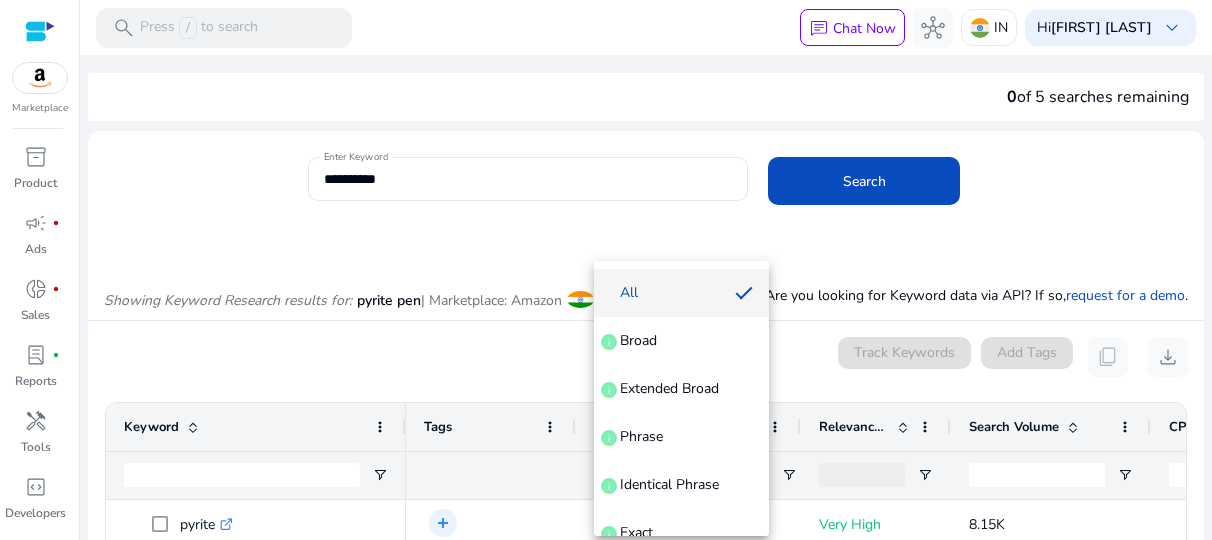 scroll, scrollTop: 0, scrollLeft: 0, axis: both 